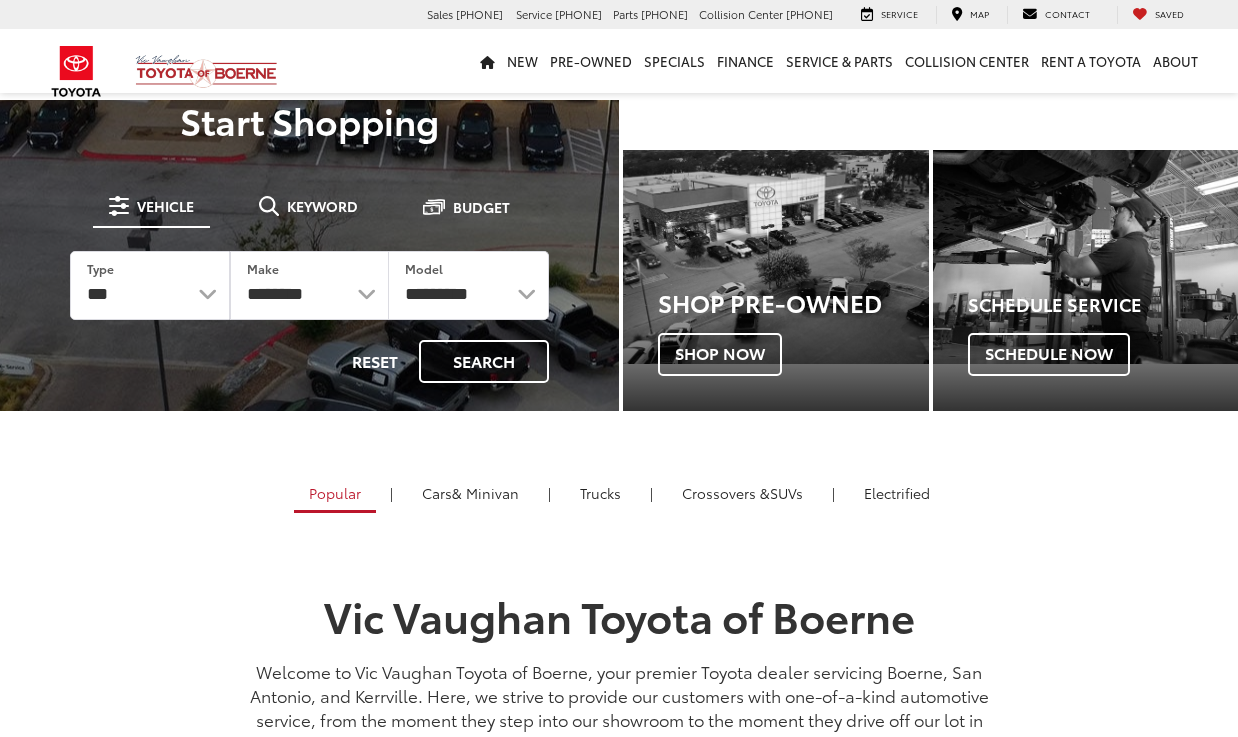 scroll, scrollTop: 0, scrollLeft: 0, axis: both 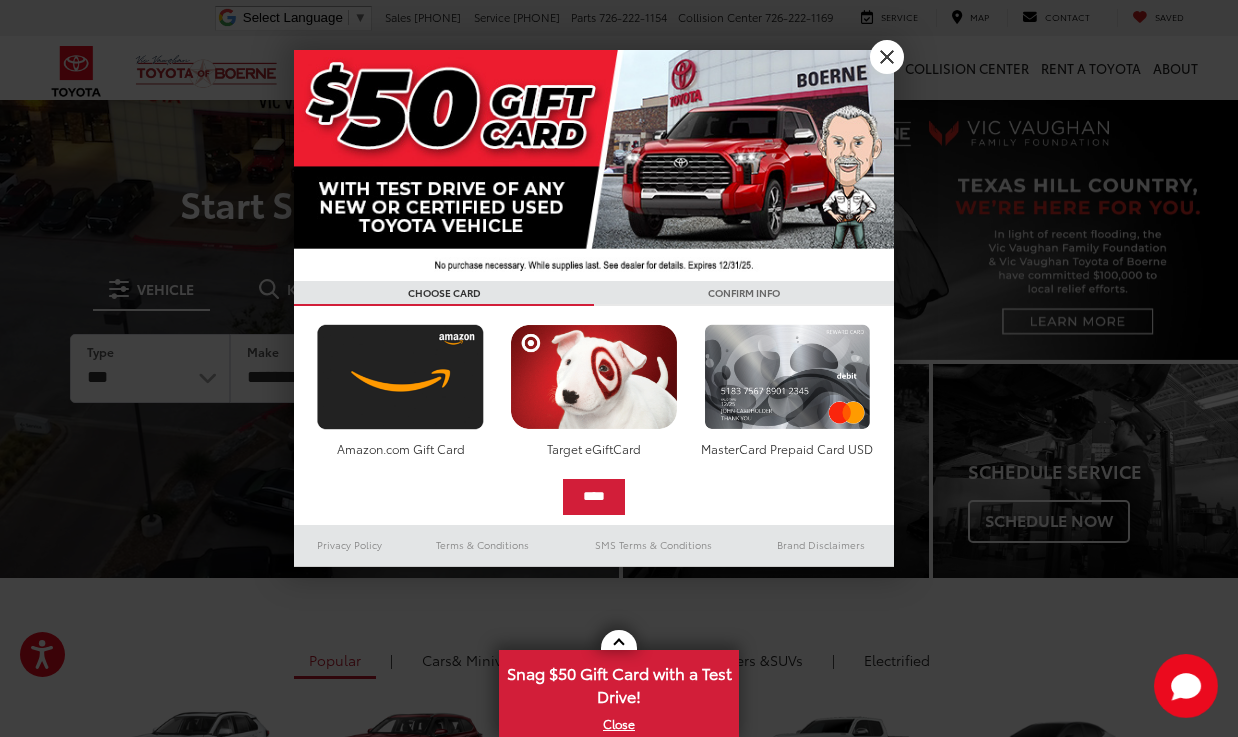 click on "X" at bounding box center [887, 57] 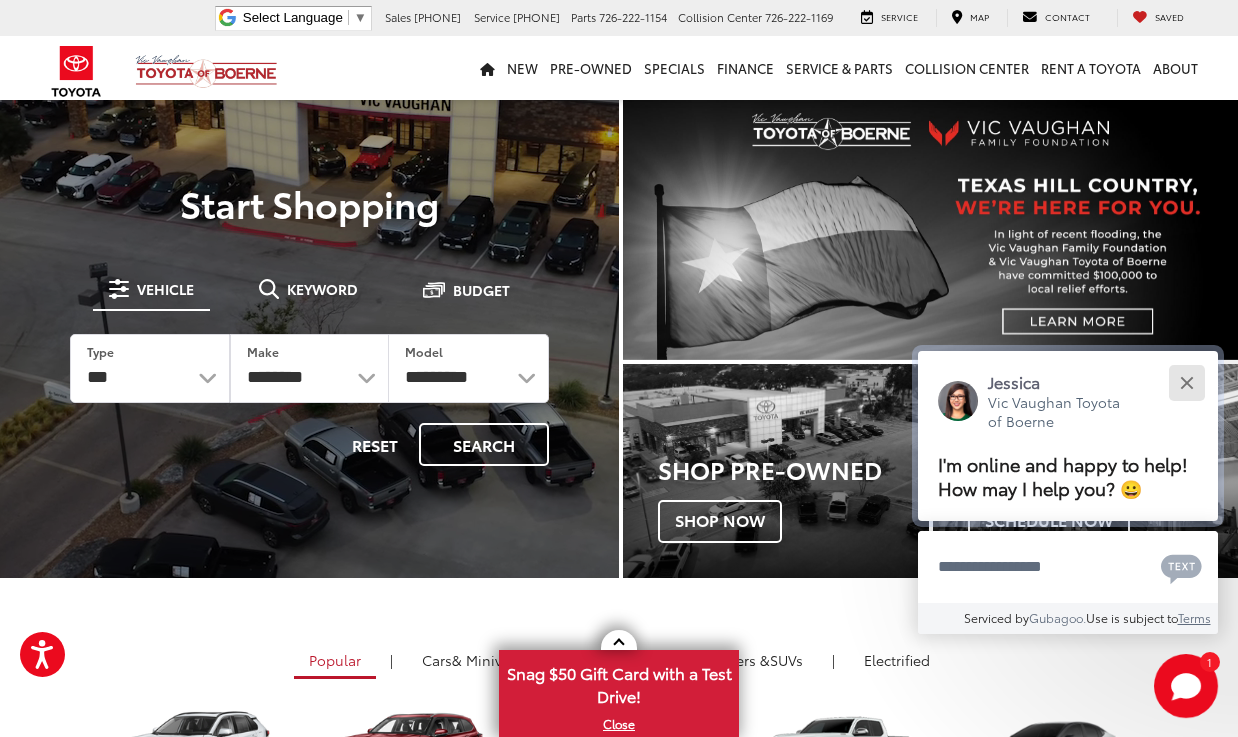 click at bounding box center [1186, 382] 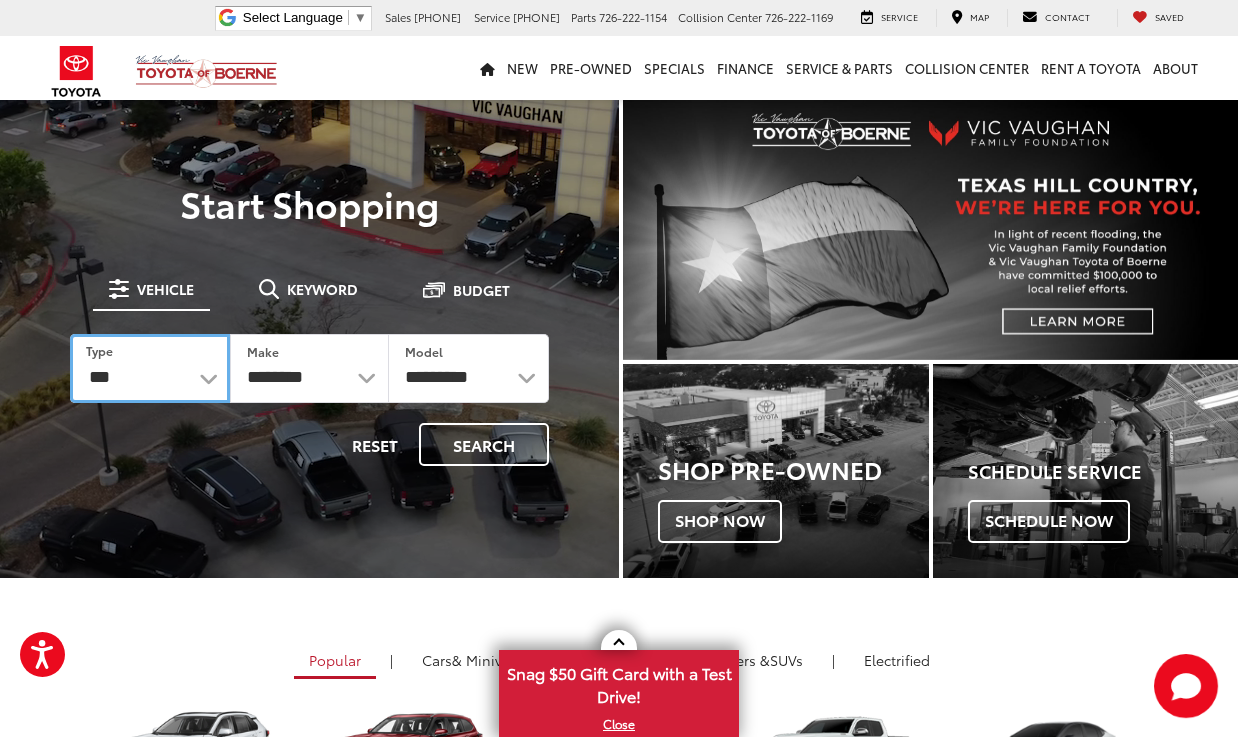select on "******" 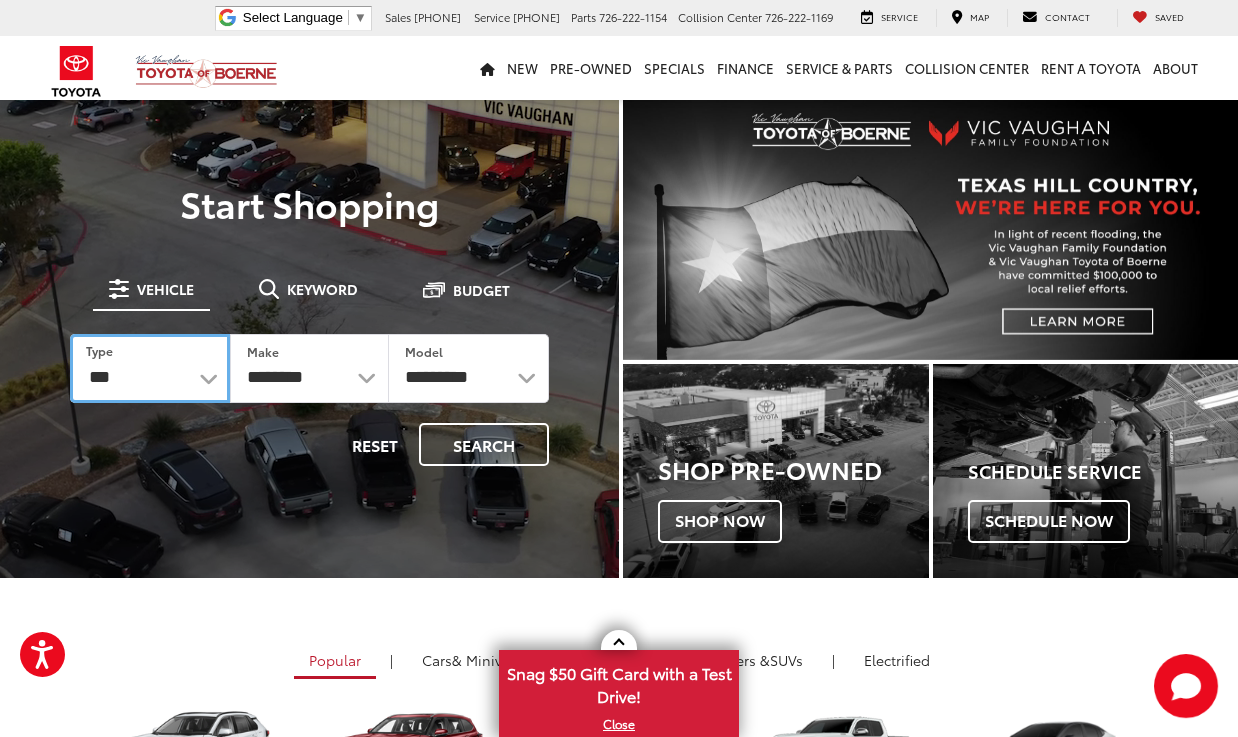 select 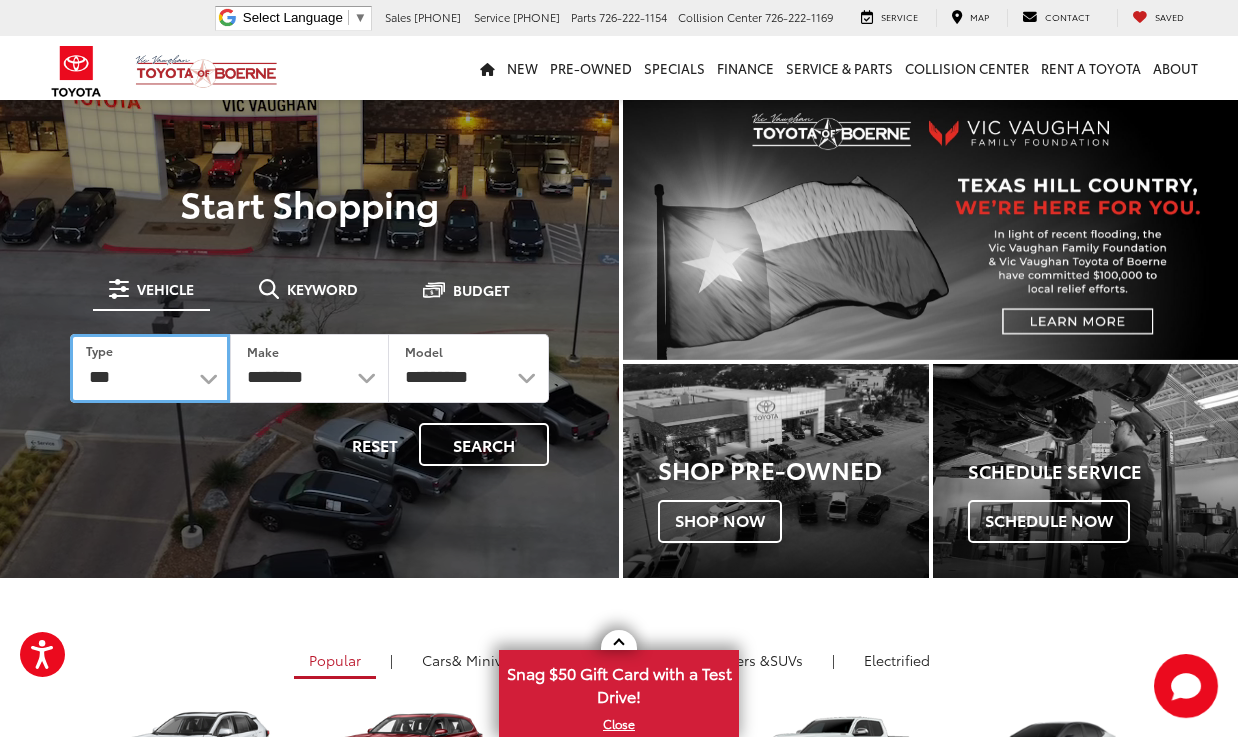 select 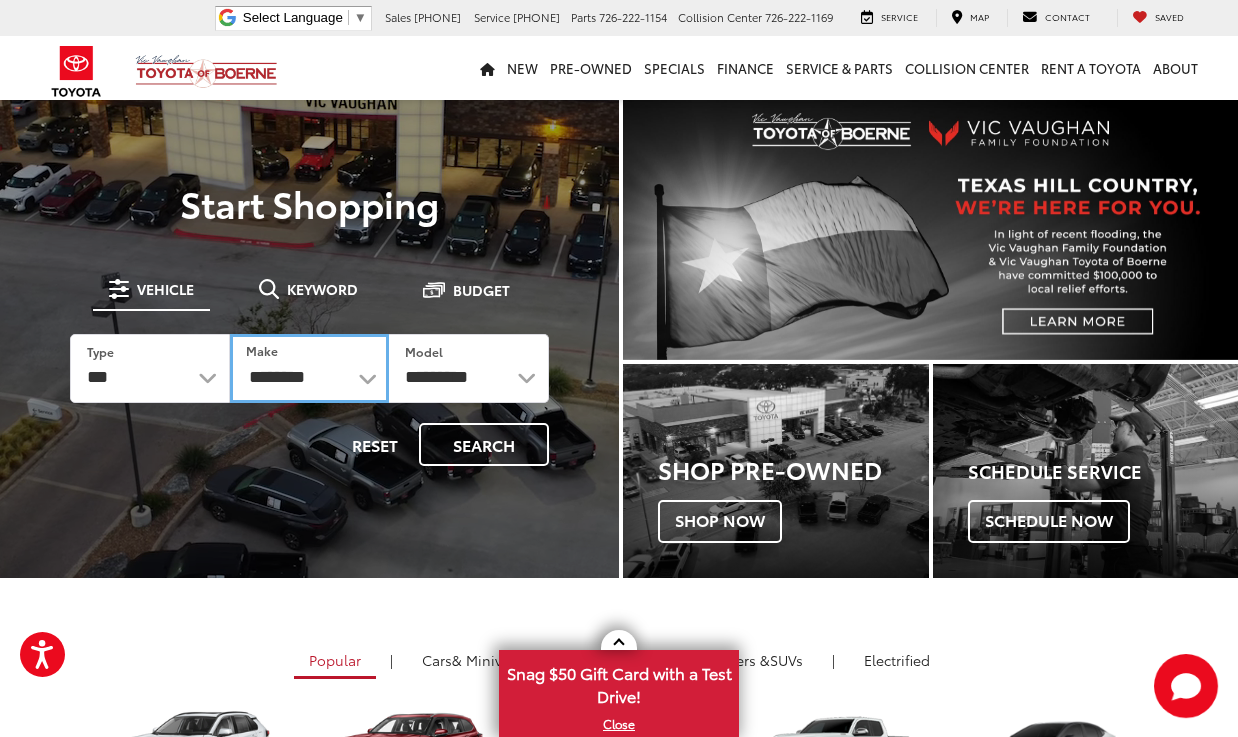 select on "*****" 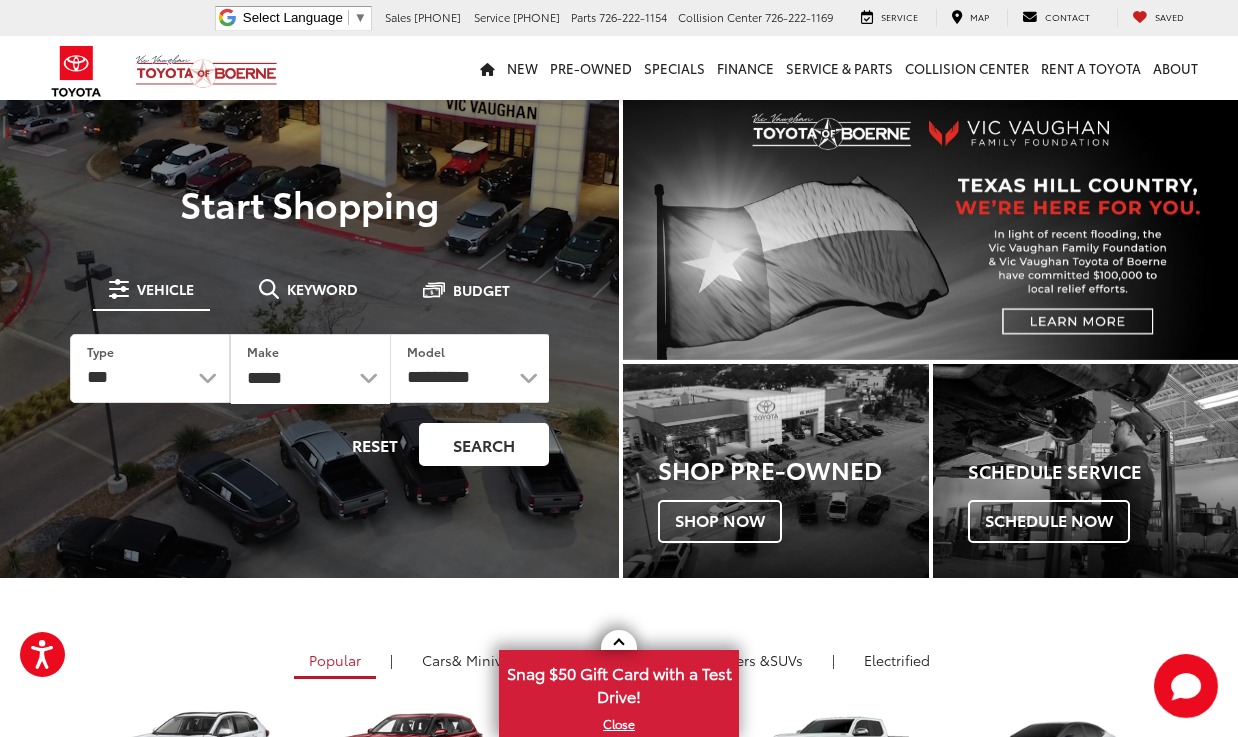 click on "Search" at bounding box center (484, 444) 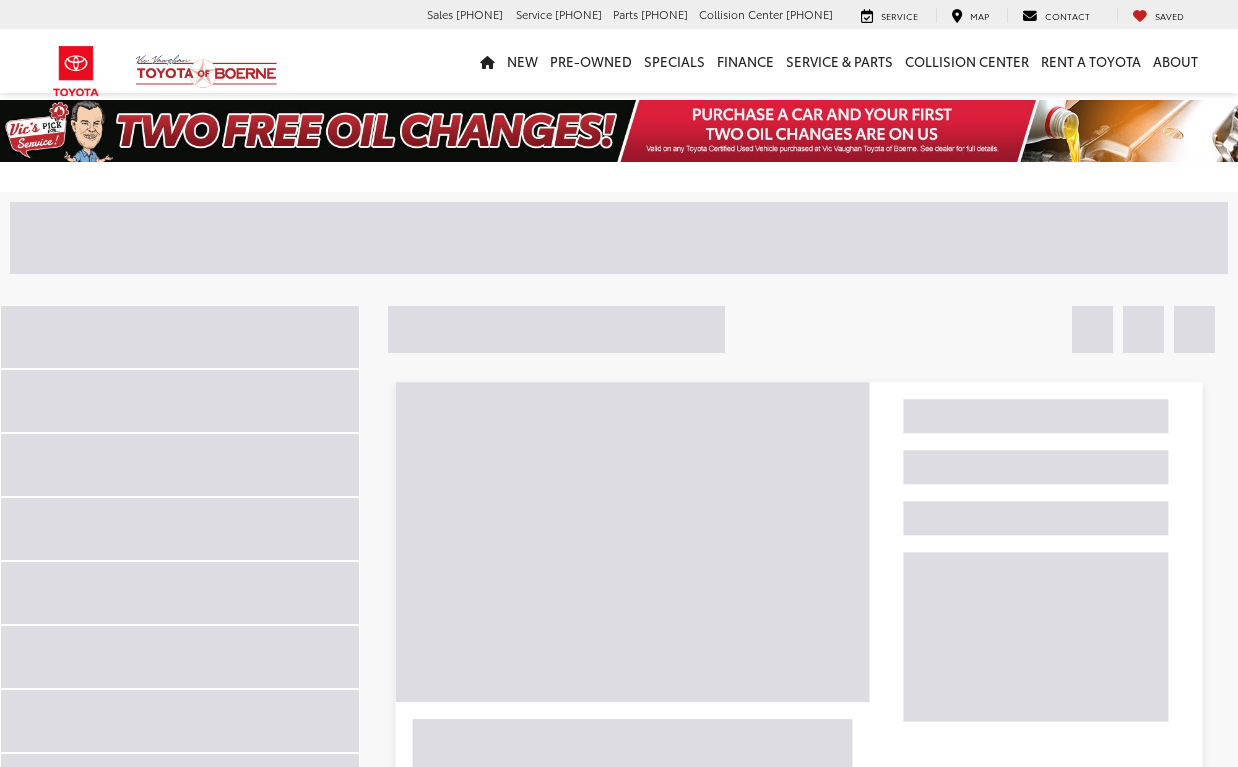 scroll, scrollTop: 0, scrollLeft: 0, axis: both 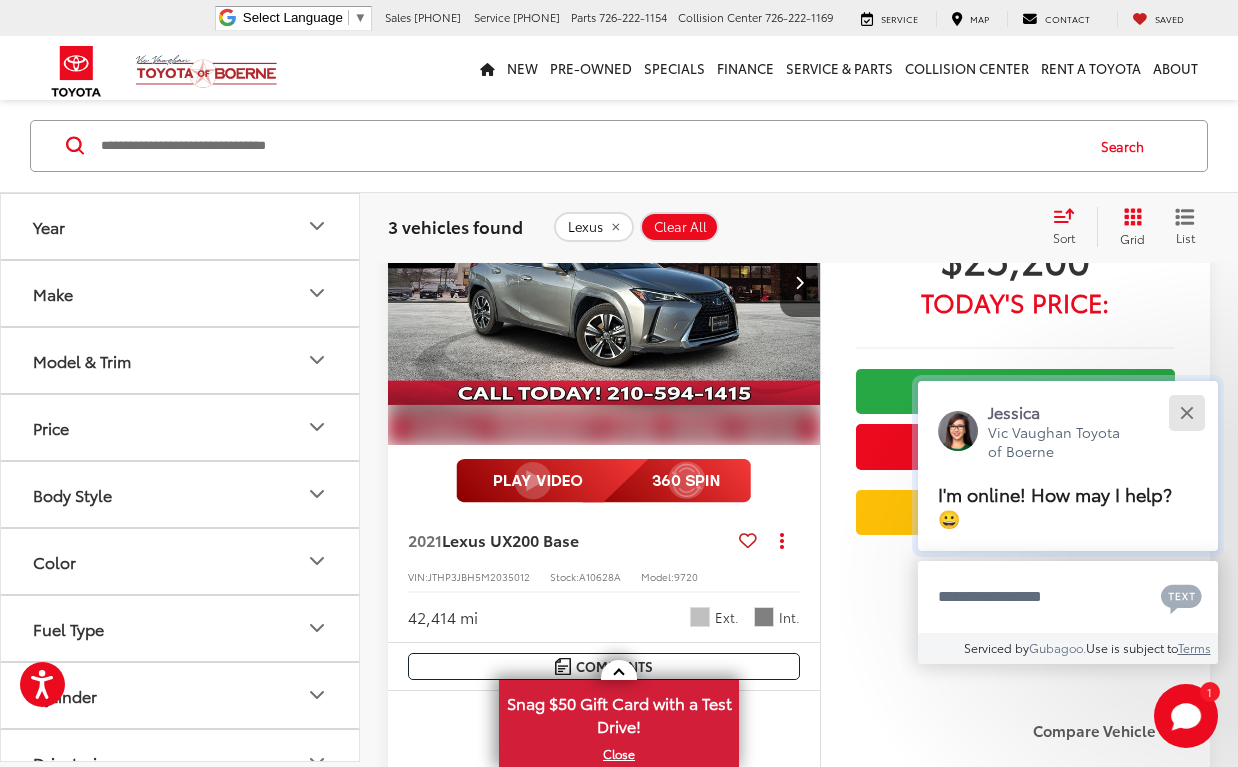 click at bounding box center [1186, 412] 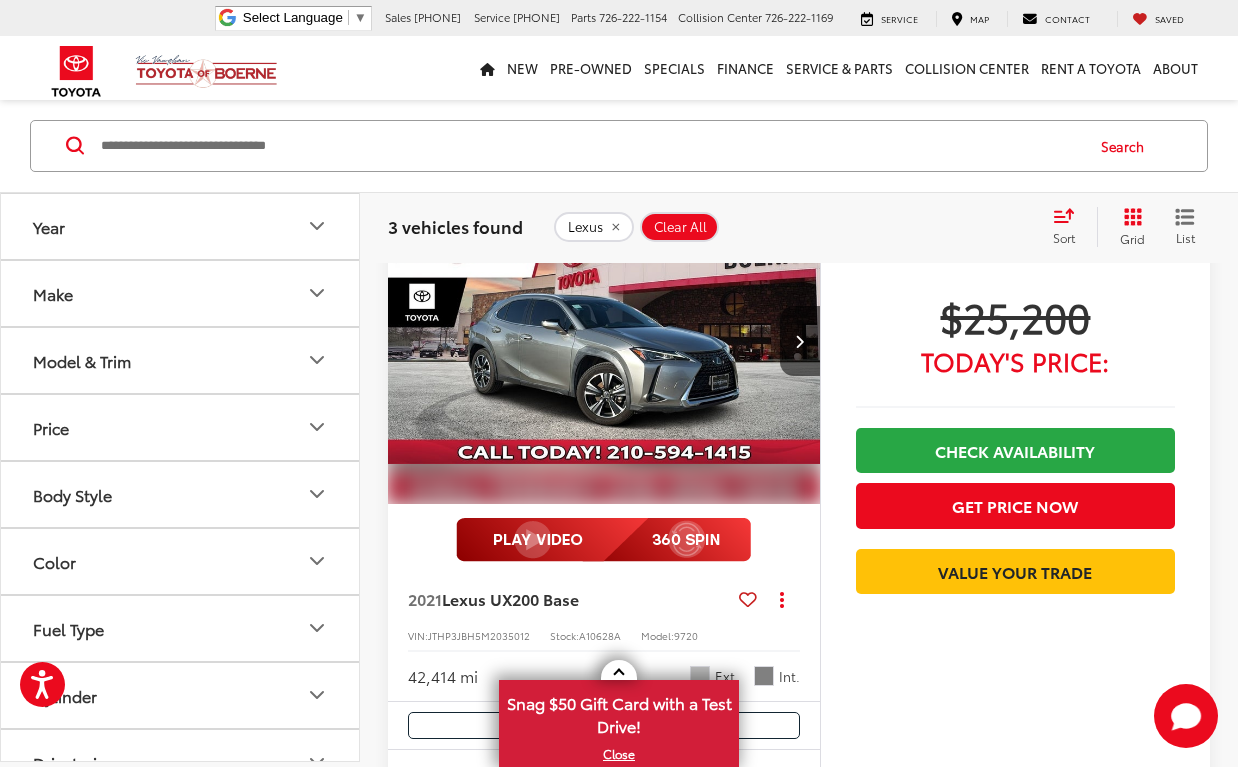 scroll, scrollTop: 183, scrollLeft: 0, axis: vertical 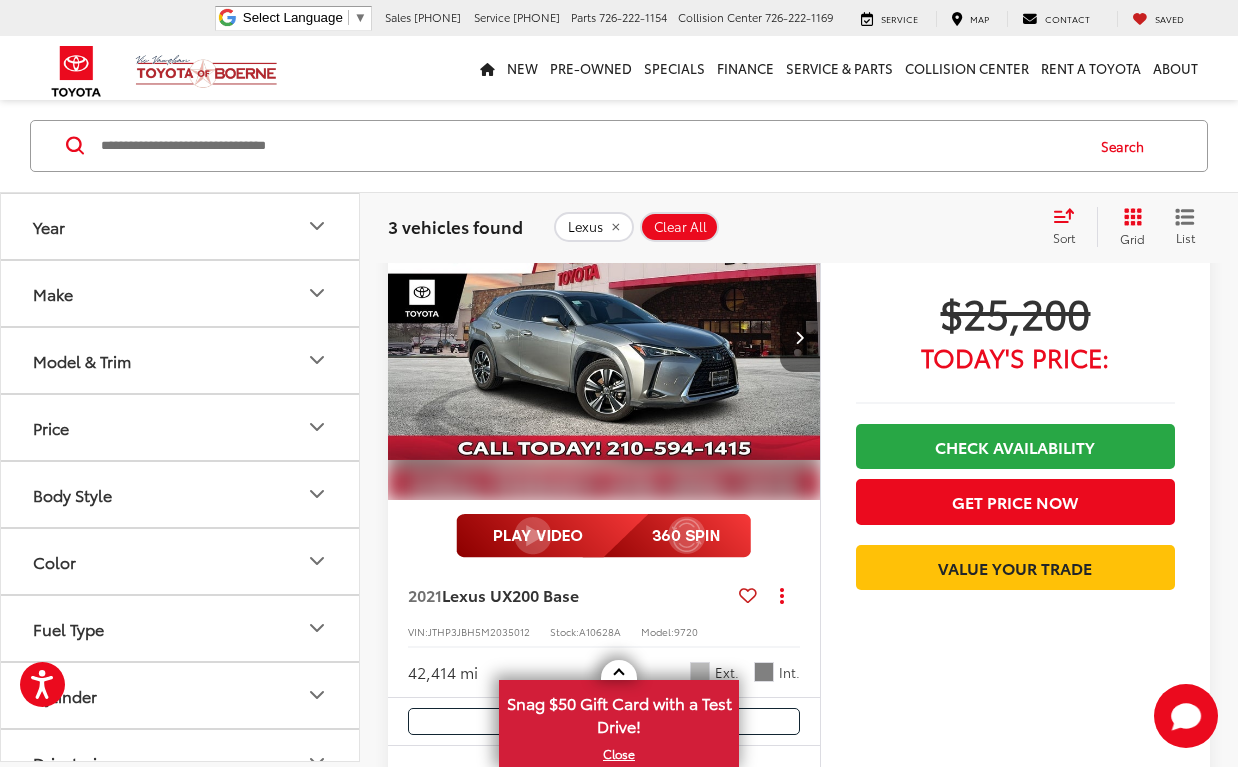 click at bounding box center (799, 337) 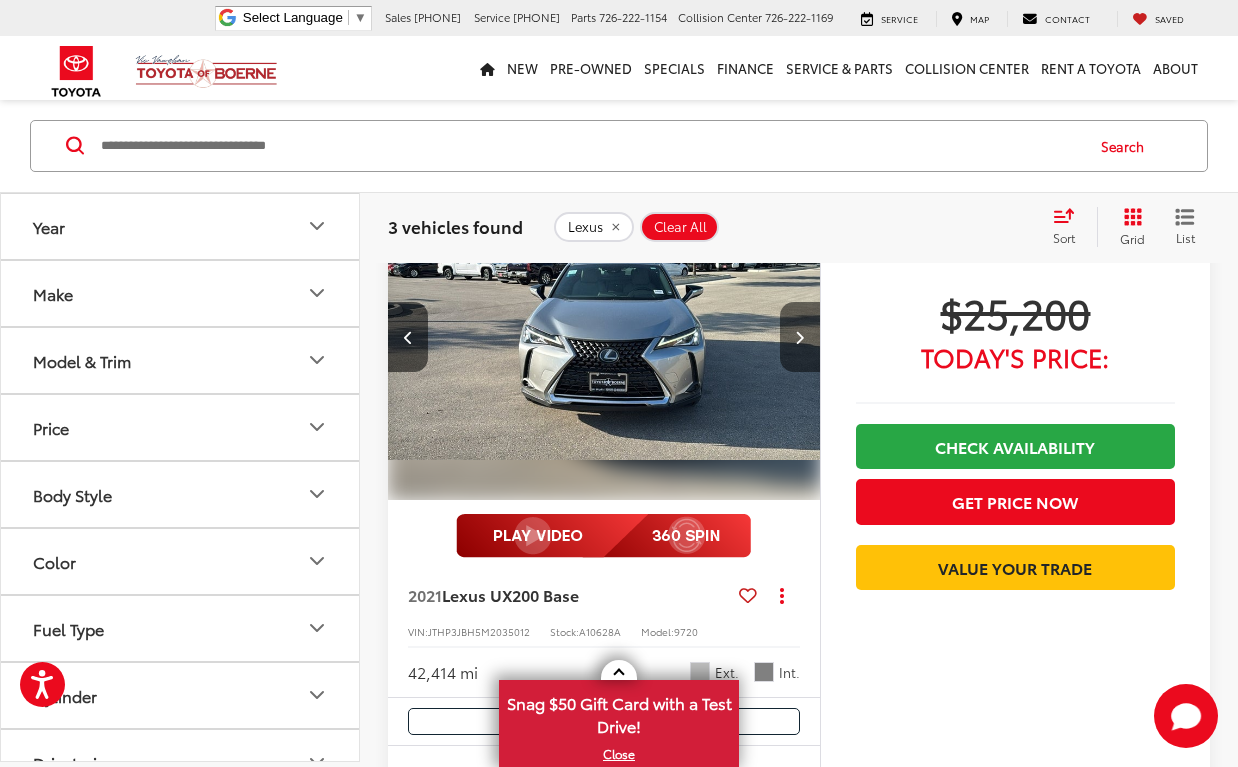 click at bounding box center (799, 337) 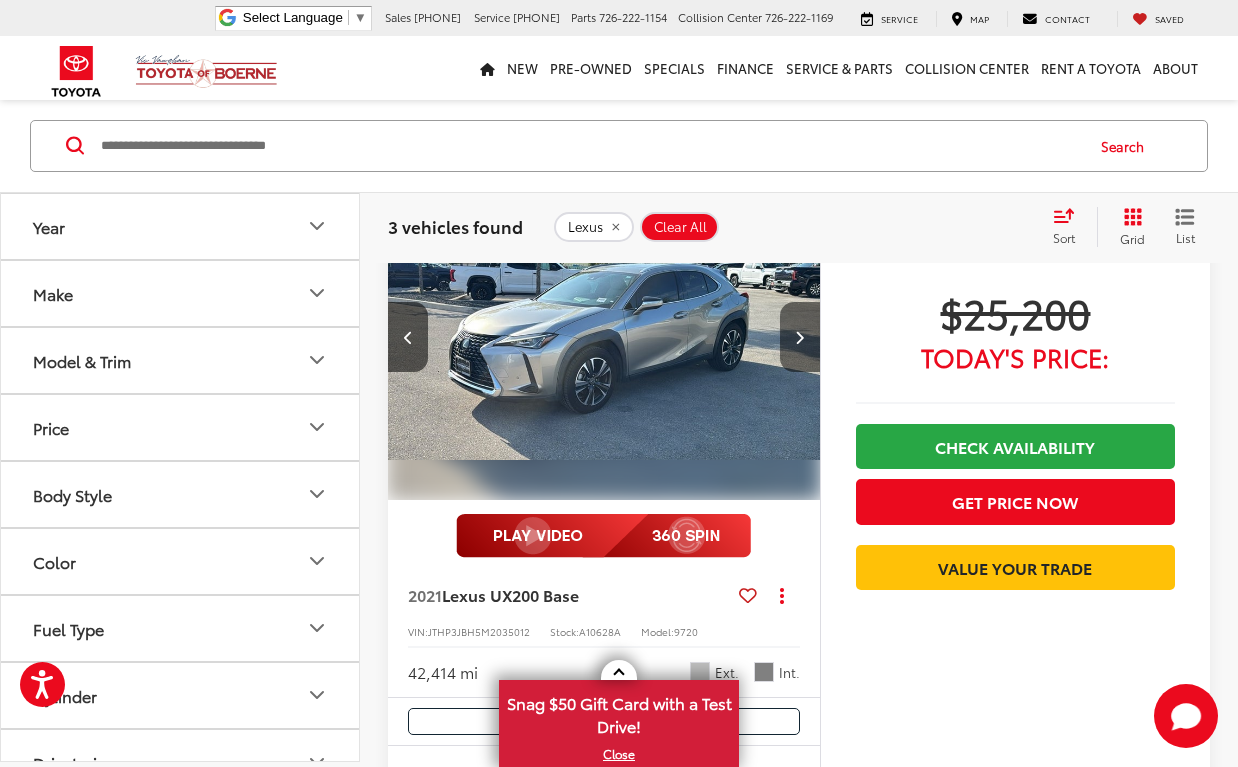 click at bounding box center [799, 337] 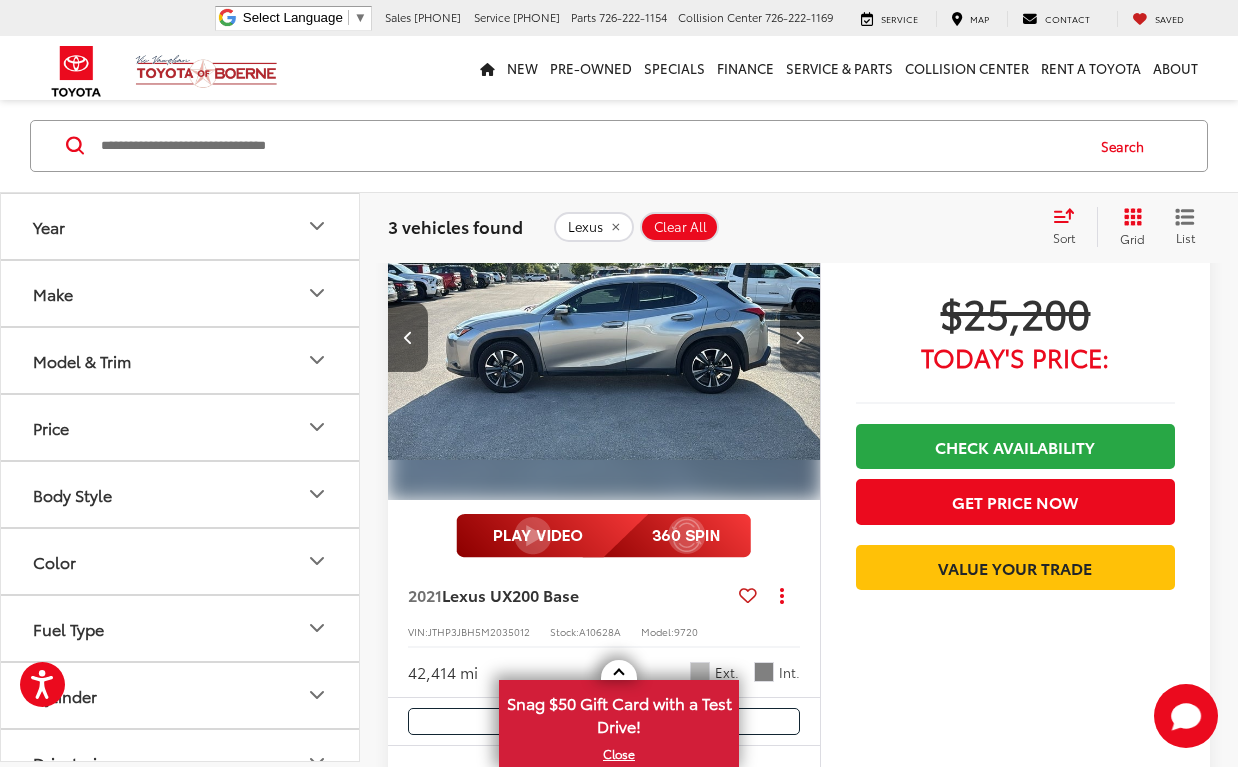 click at bounding box center (799, 337) 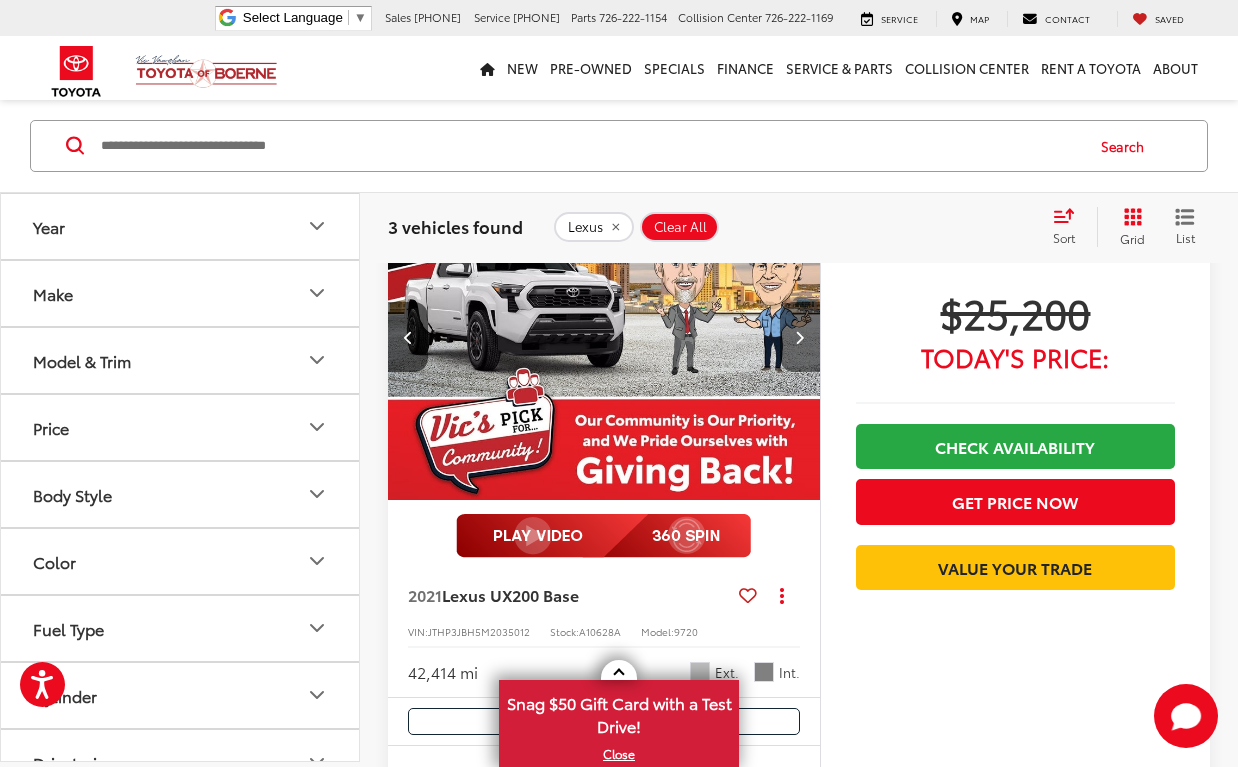 click at bounding box center (799, 337) 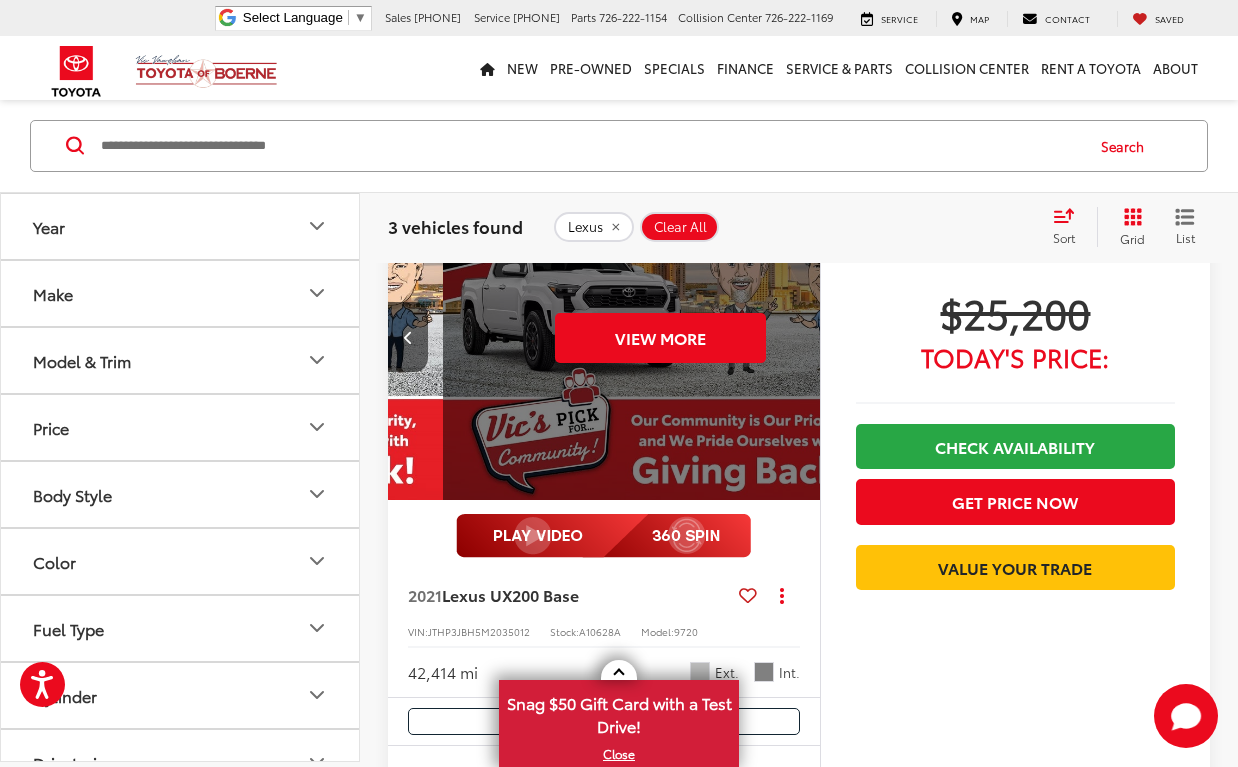 scroll, scrollTop: 0, scrollLeft: 2175, axis: horizontal 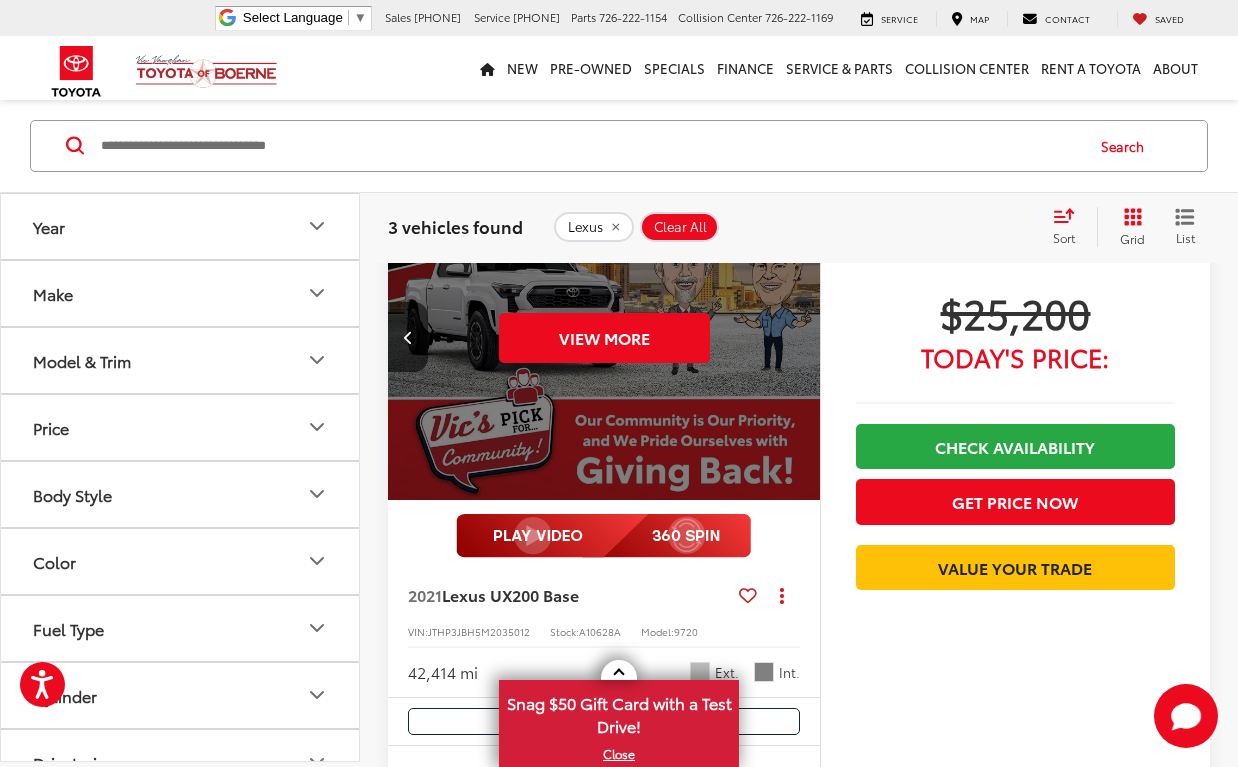 click on "View More" at bounding box center (604, 338) 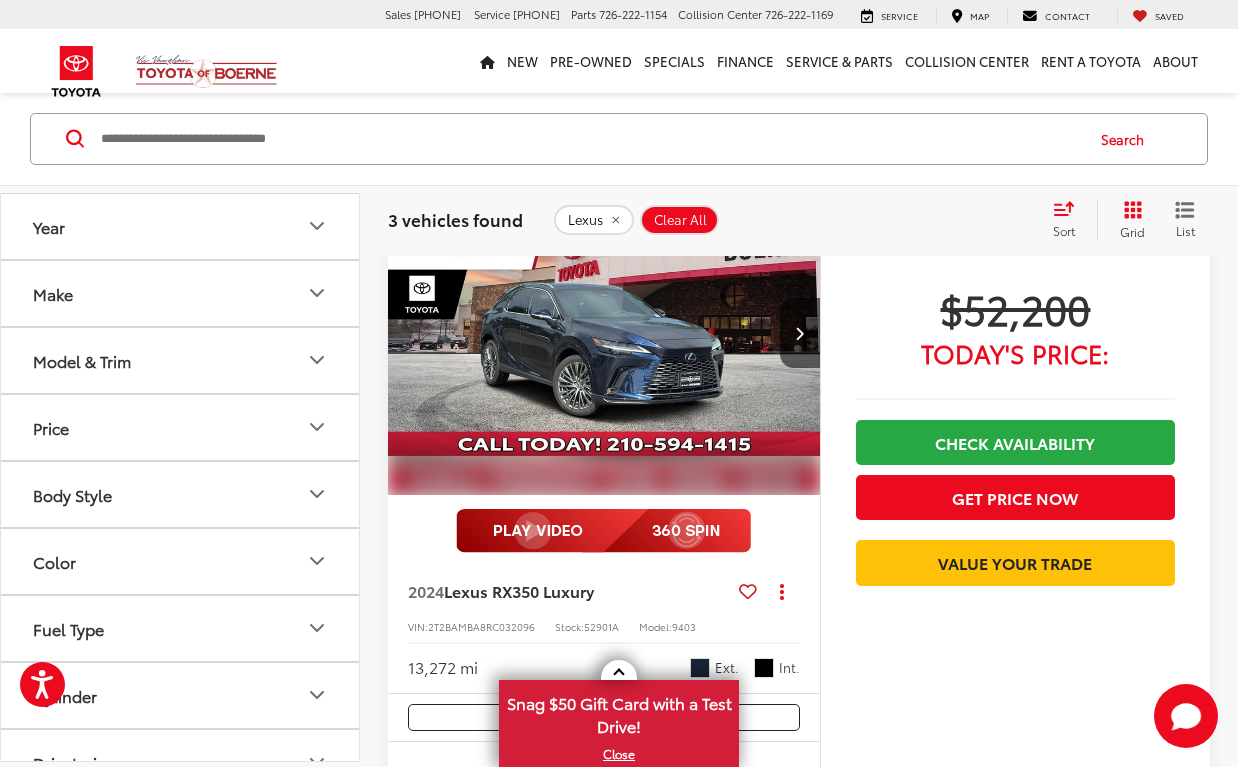 scroll, scrollTop: 1602, scrollLeft: 0, axis: vertical 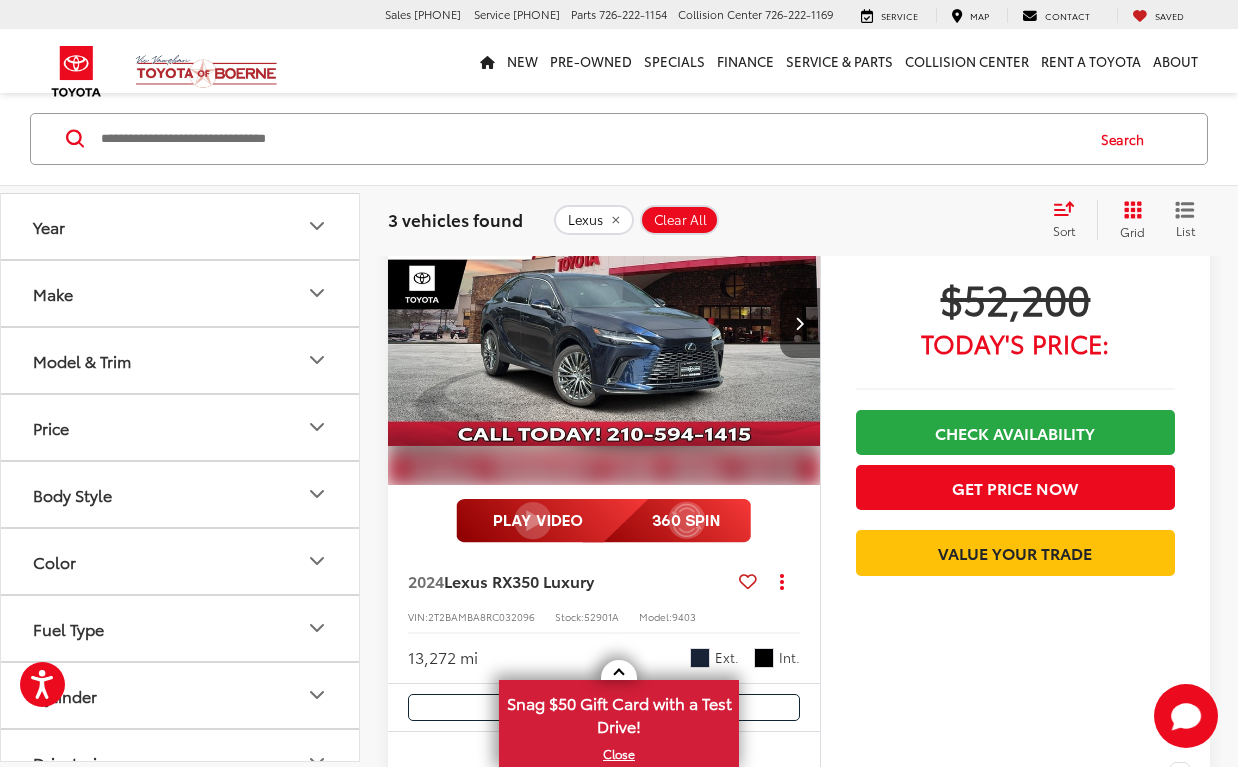 click at bounding box center [799, 323] 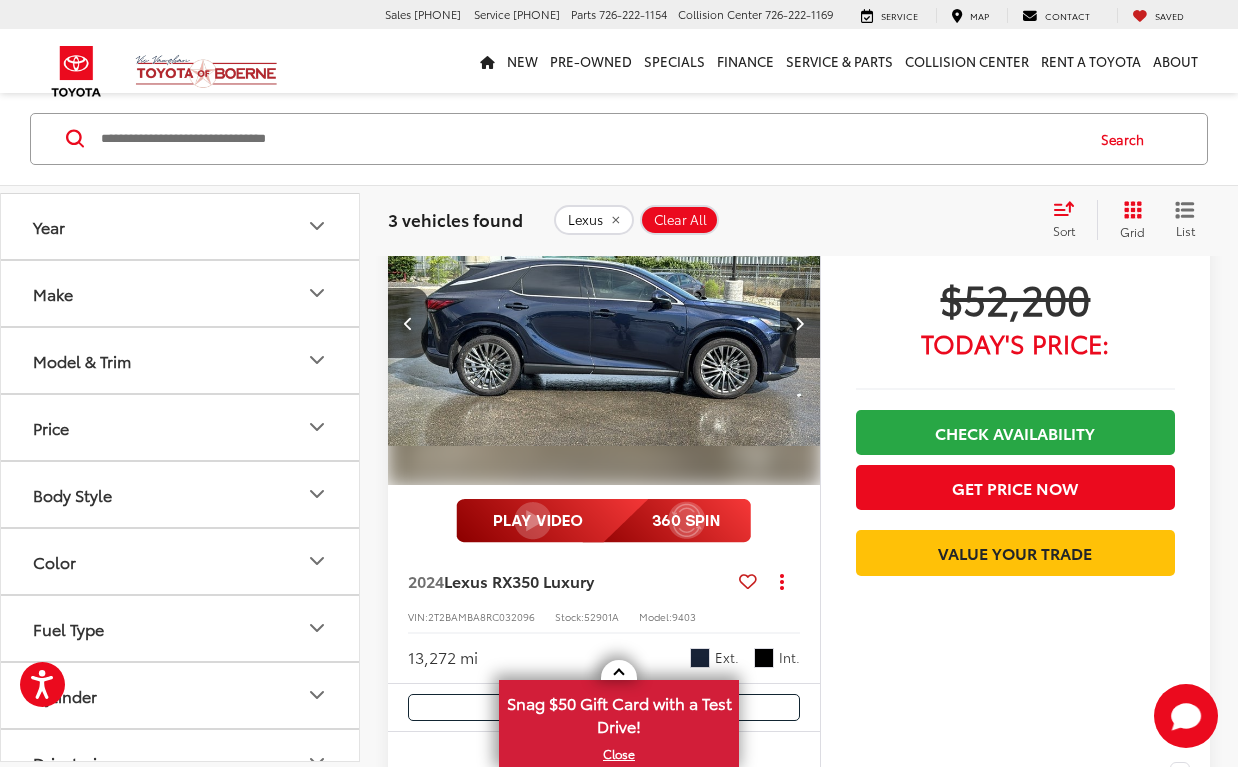 click at bounding box center (799, 323) 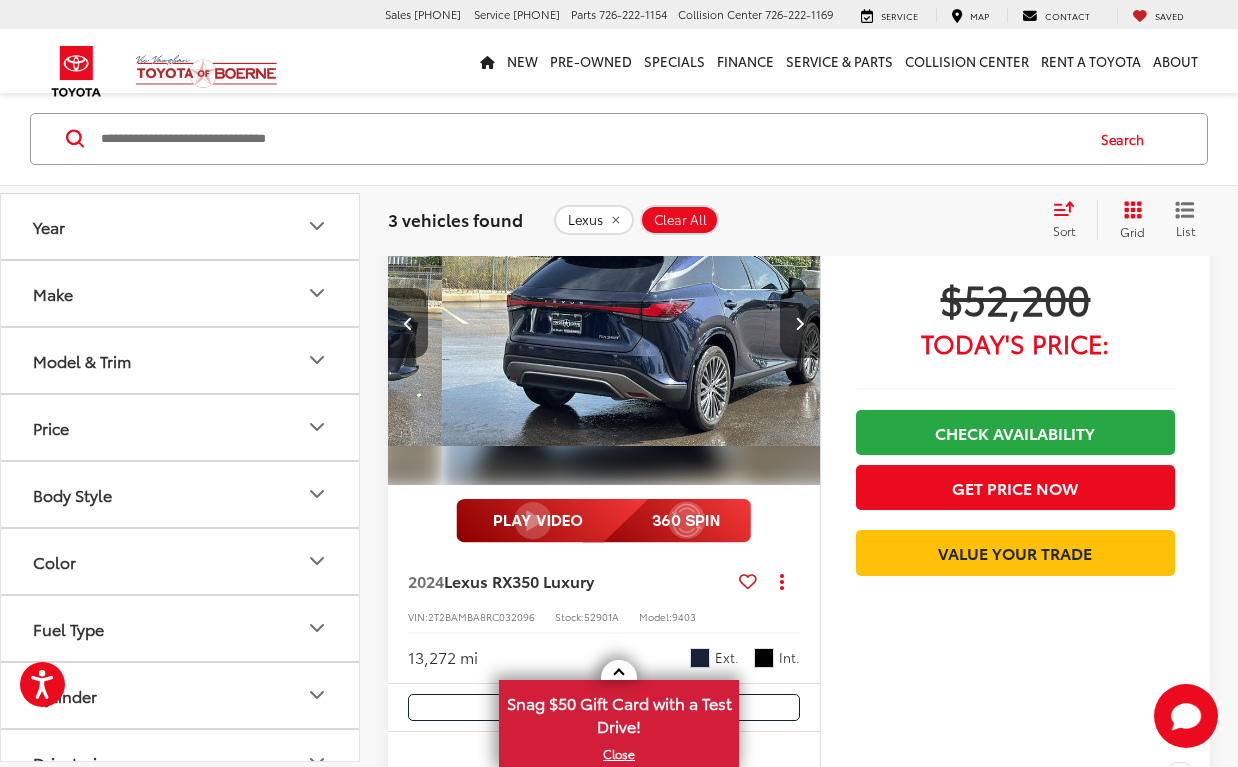 scroll, scrollTop: 0, scrollLeft: 870, axis: horizontal 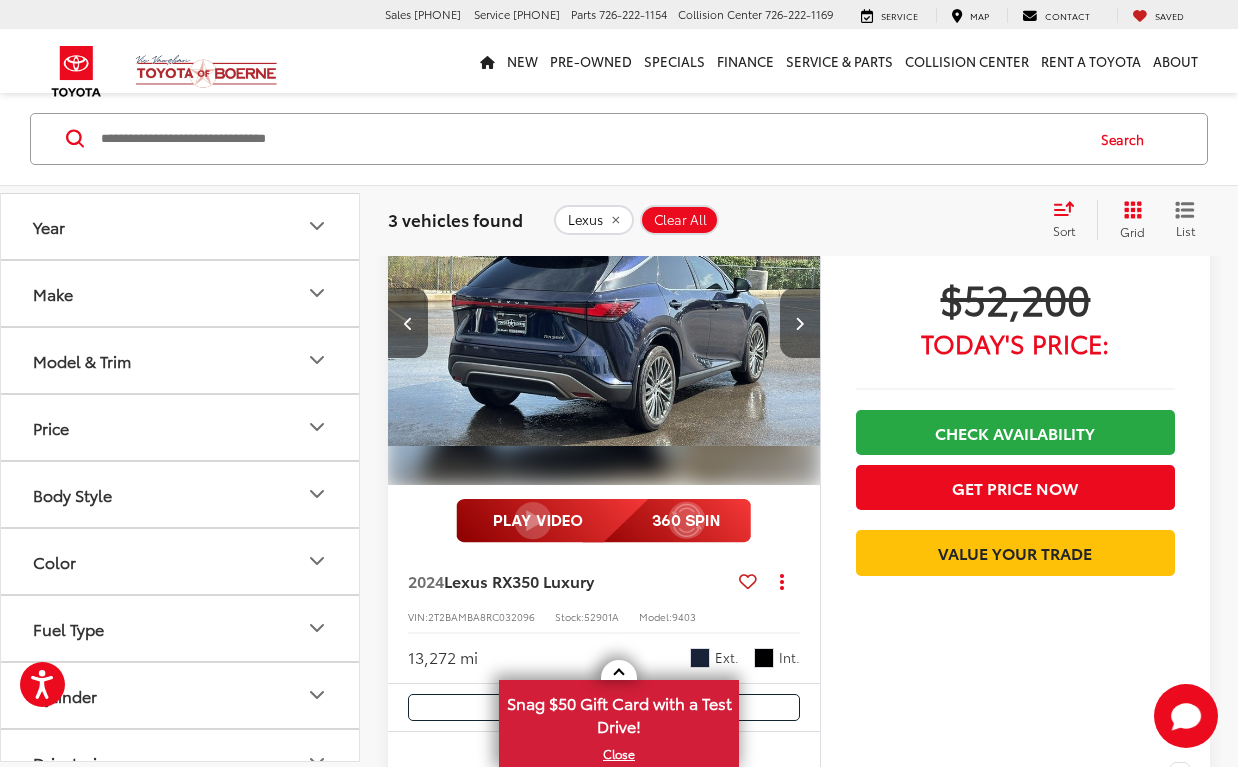 click at bounding box center [799, 323] 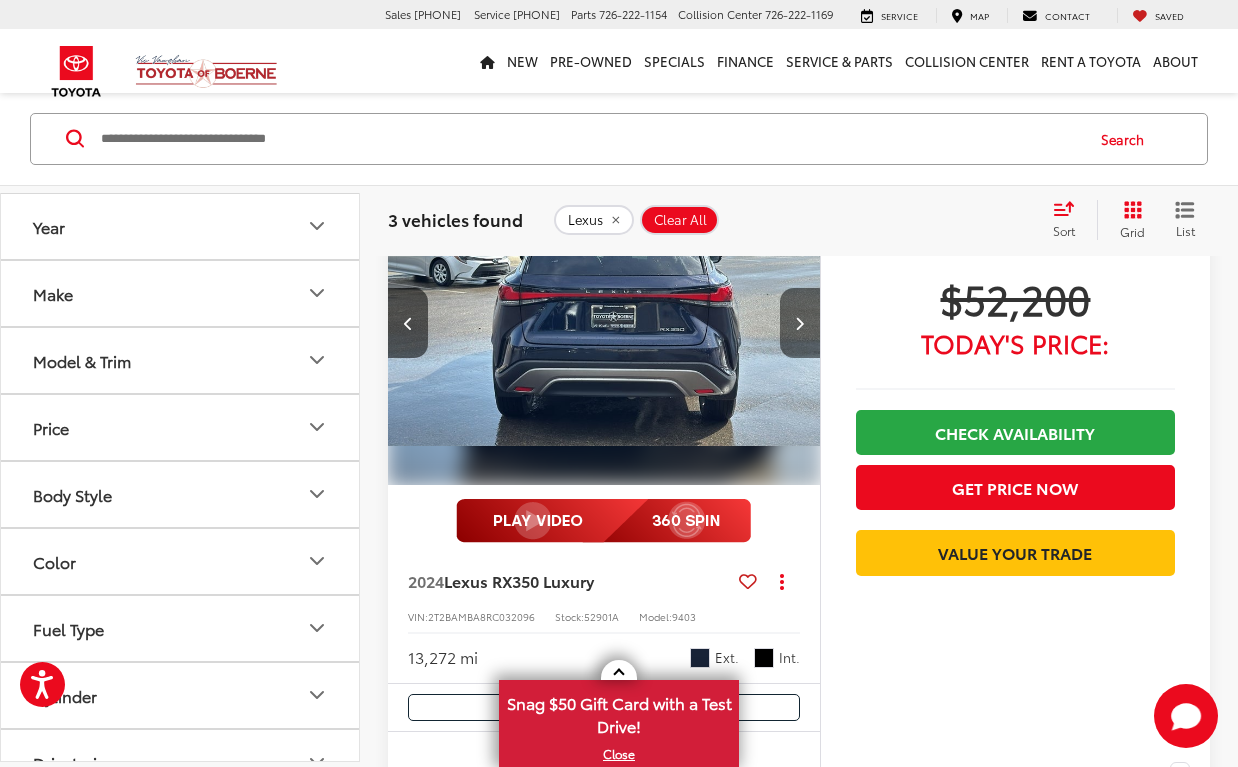click at bounding box center [799, 323] 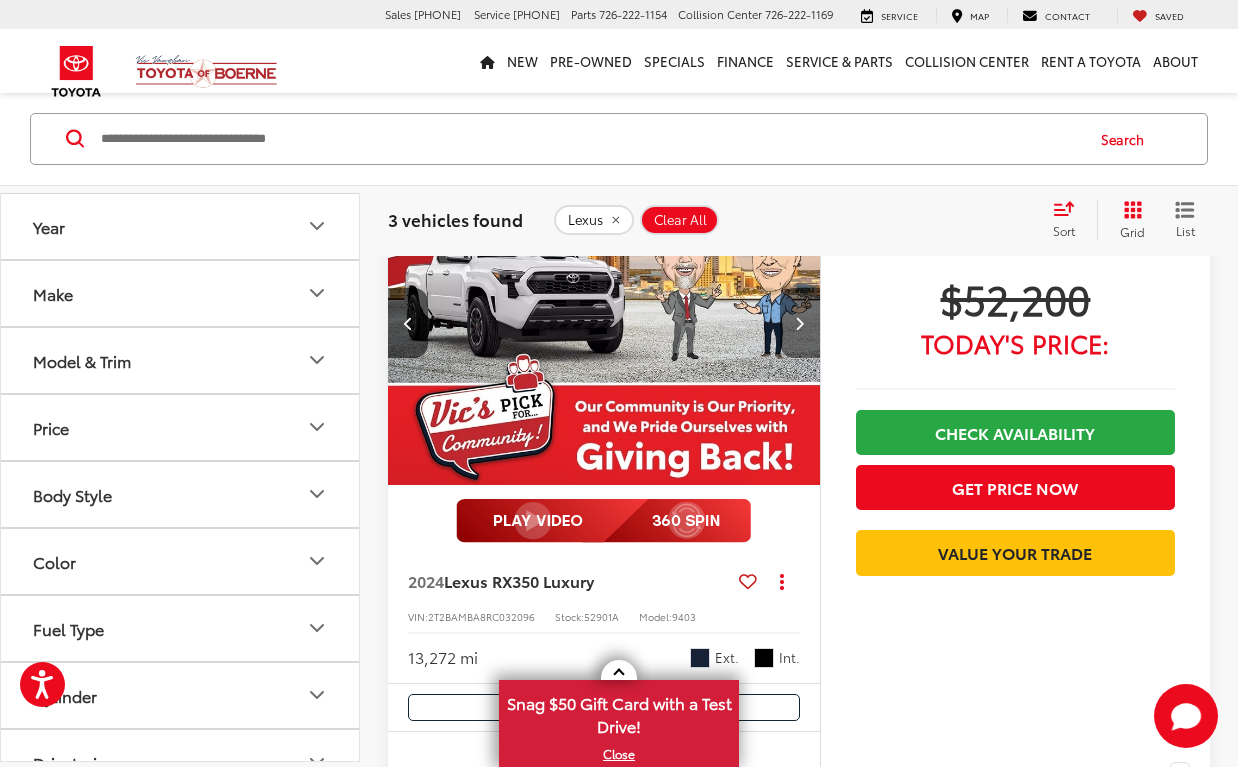 click at bounding box center (799, 323) 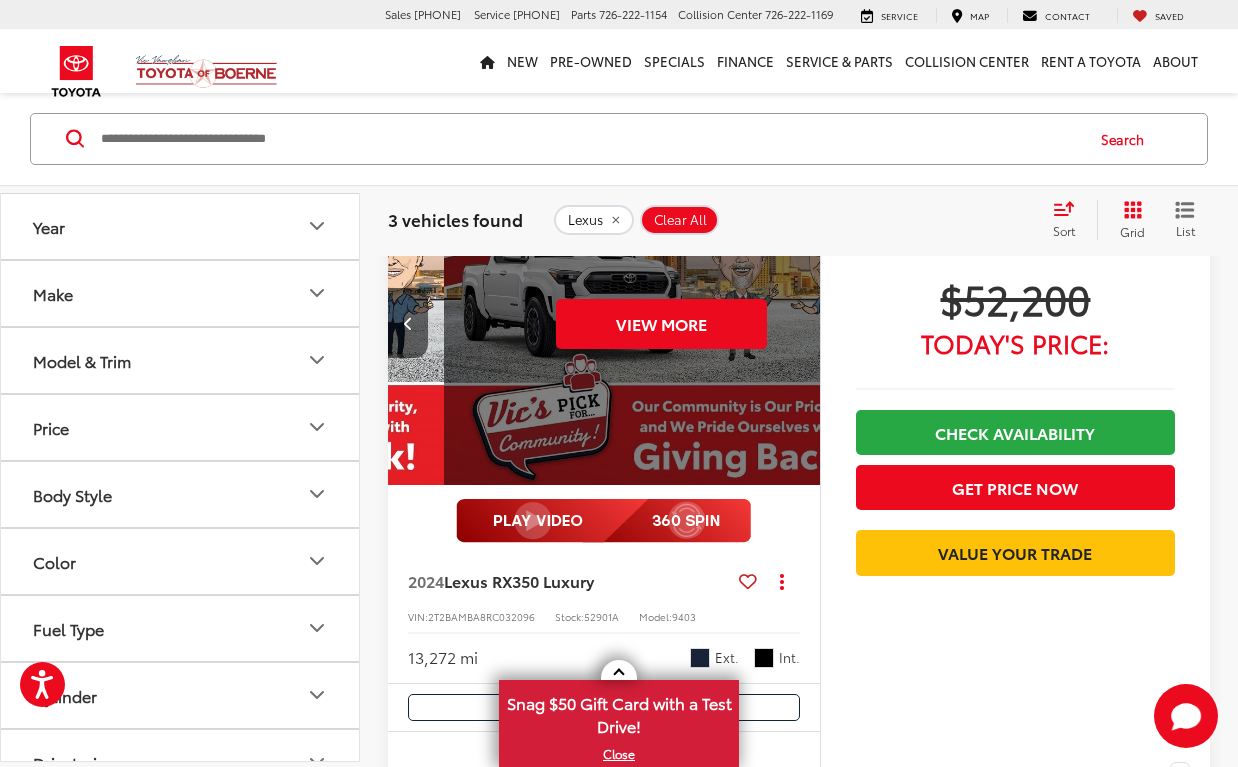 scroll, scrollTop: 0, scrollLeft: 2175, axis: horizontal 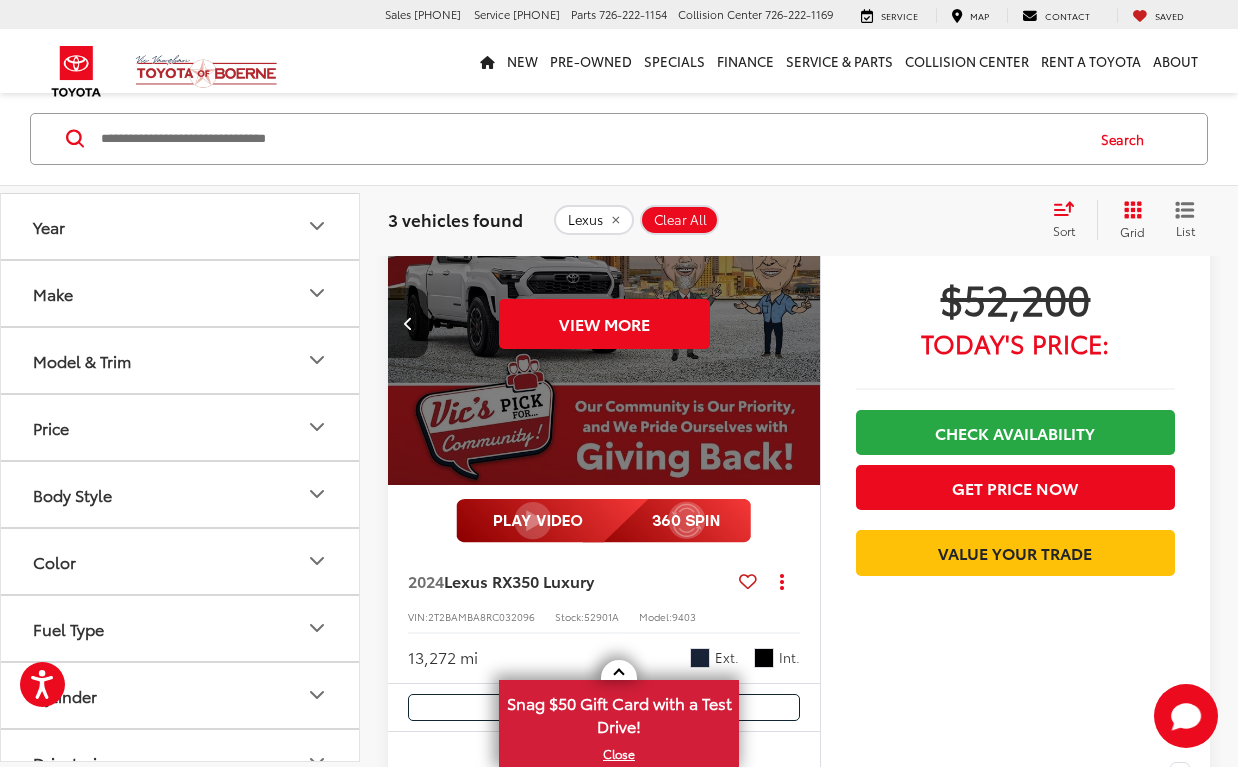 click on "View More" at bounding box center [604, 324] 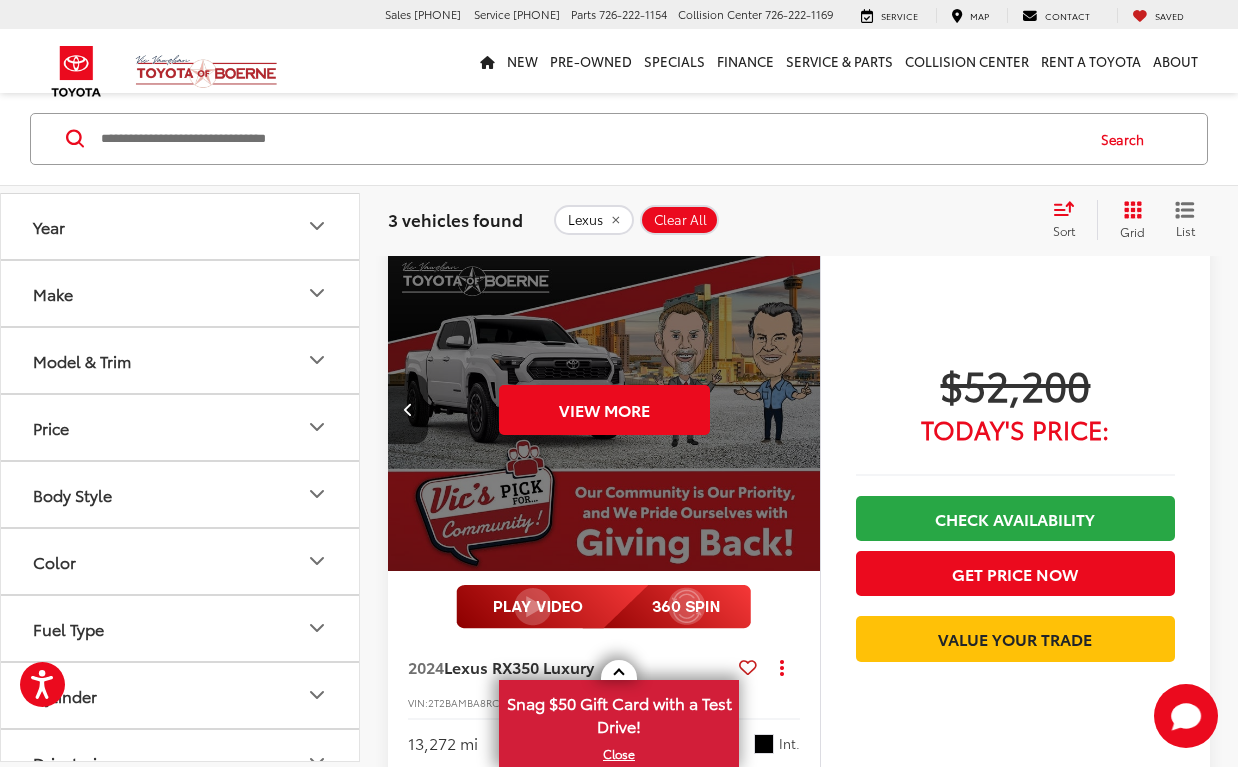 scroll, scrollTop: 1515, scrollLeft: 0, axis: vertical 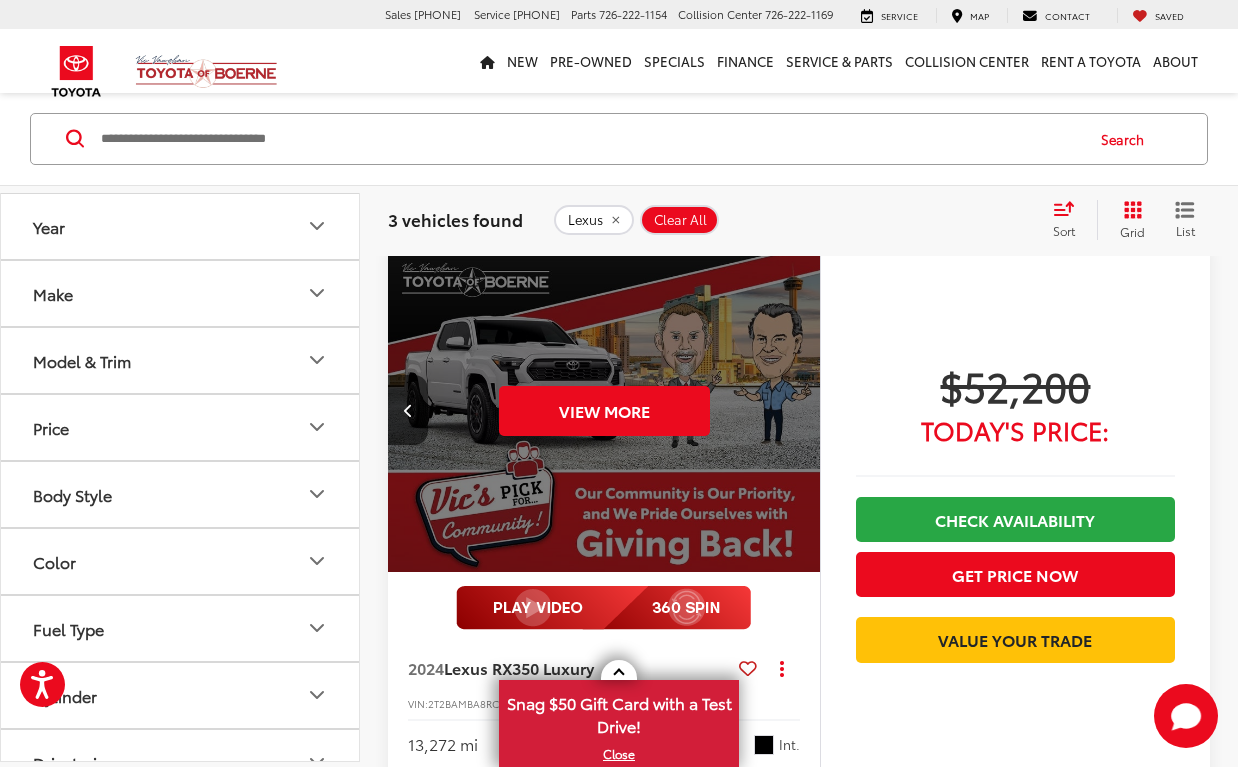 click 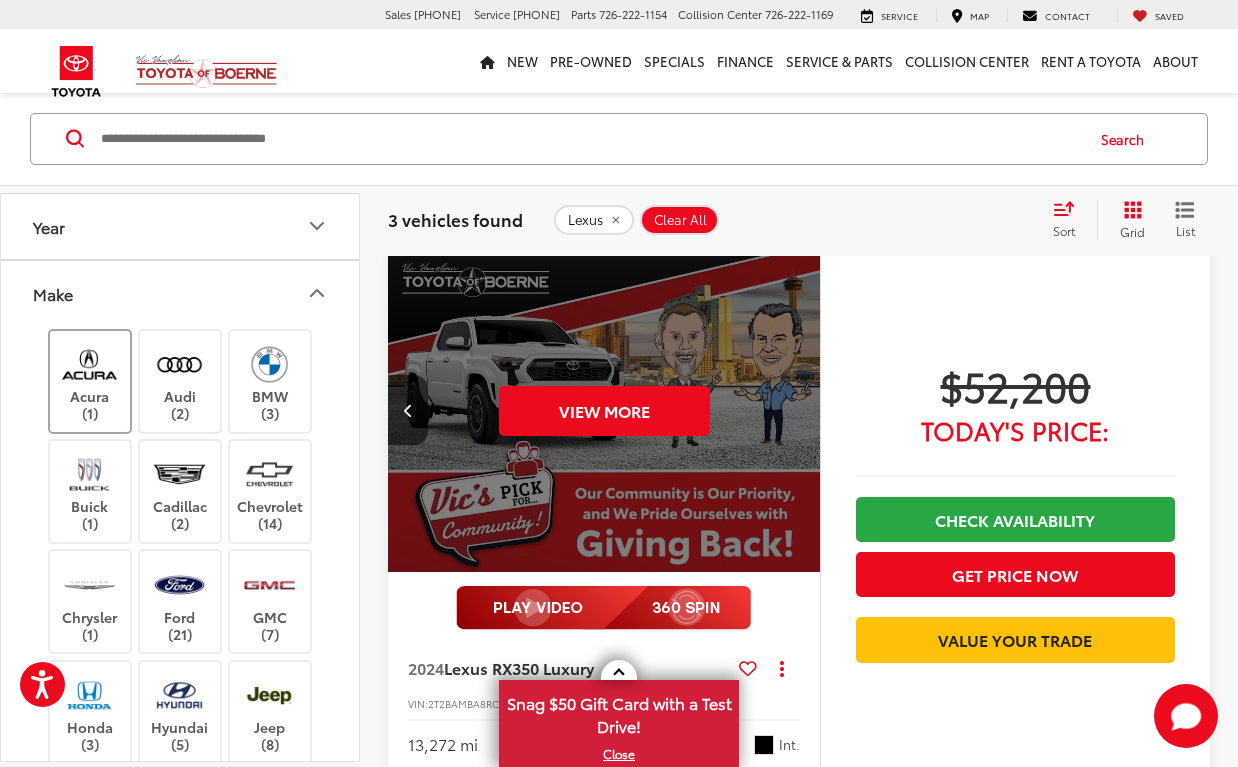click at bounding box center [89, 364] 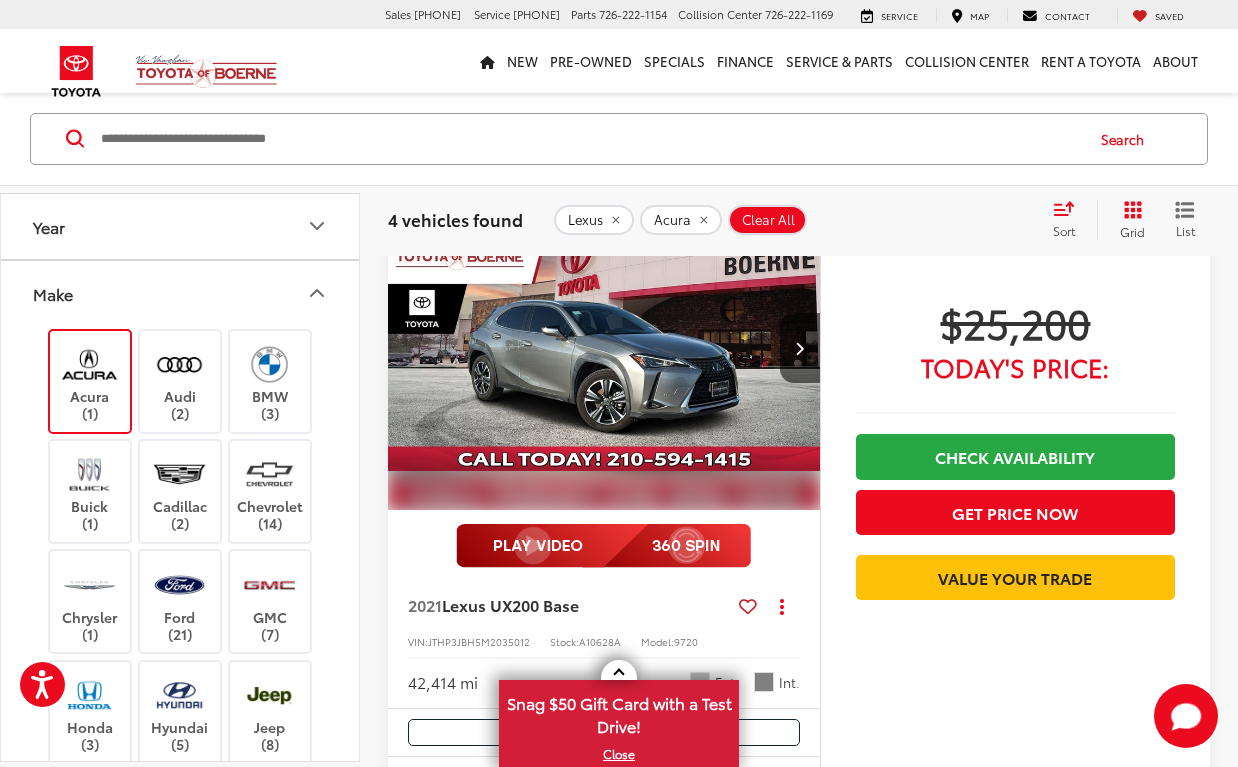 scroll, scrollTop: 876, scrollLeft: 0, axis: vertical 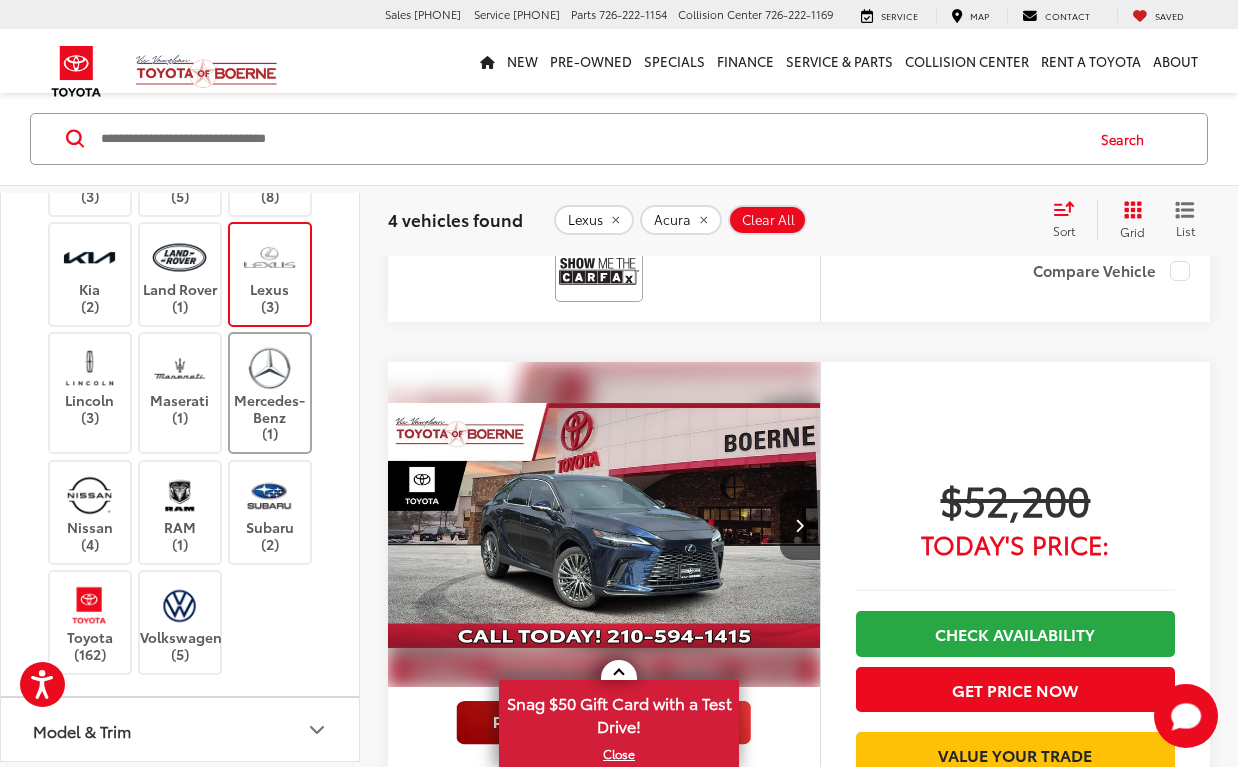 click on "Mercedes-Benz   (1)" at bounding box center (270, 394) 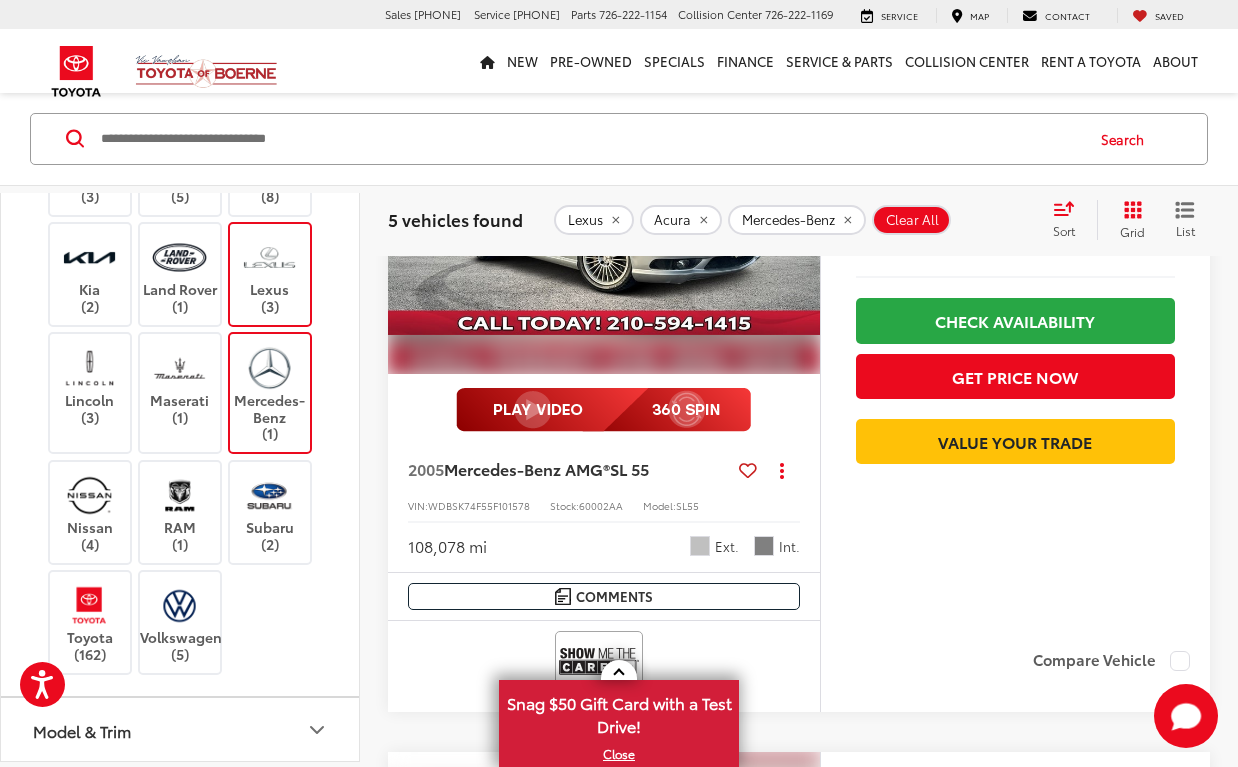 scroll, scrollTop: 669, scrollLeft: 0, axis: vertical 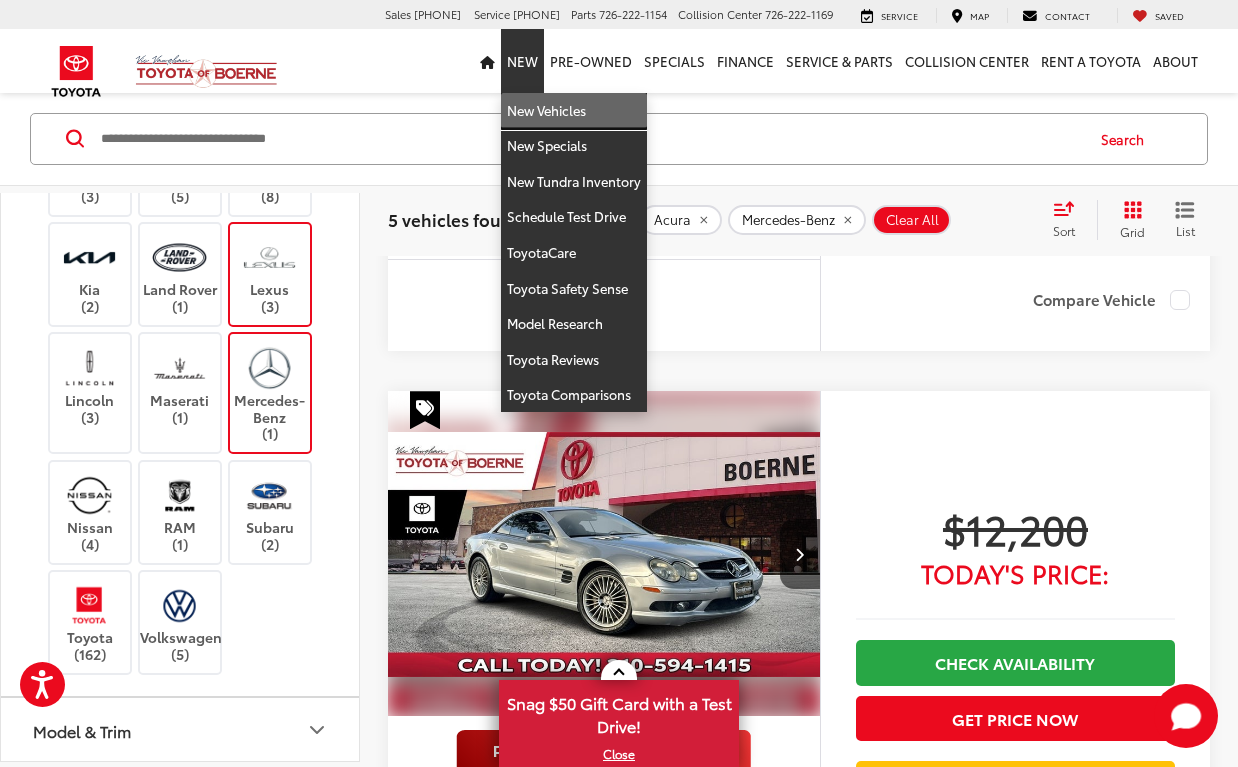 click on "New Vehicles" at bounding box center [574, 111] 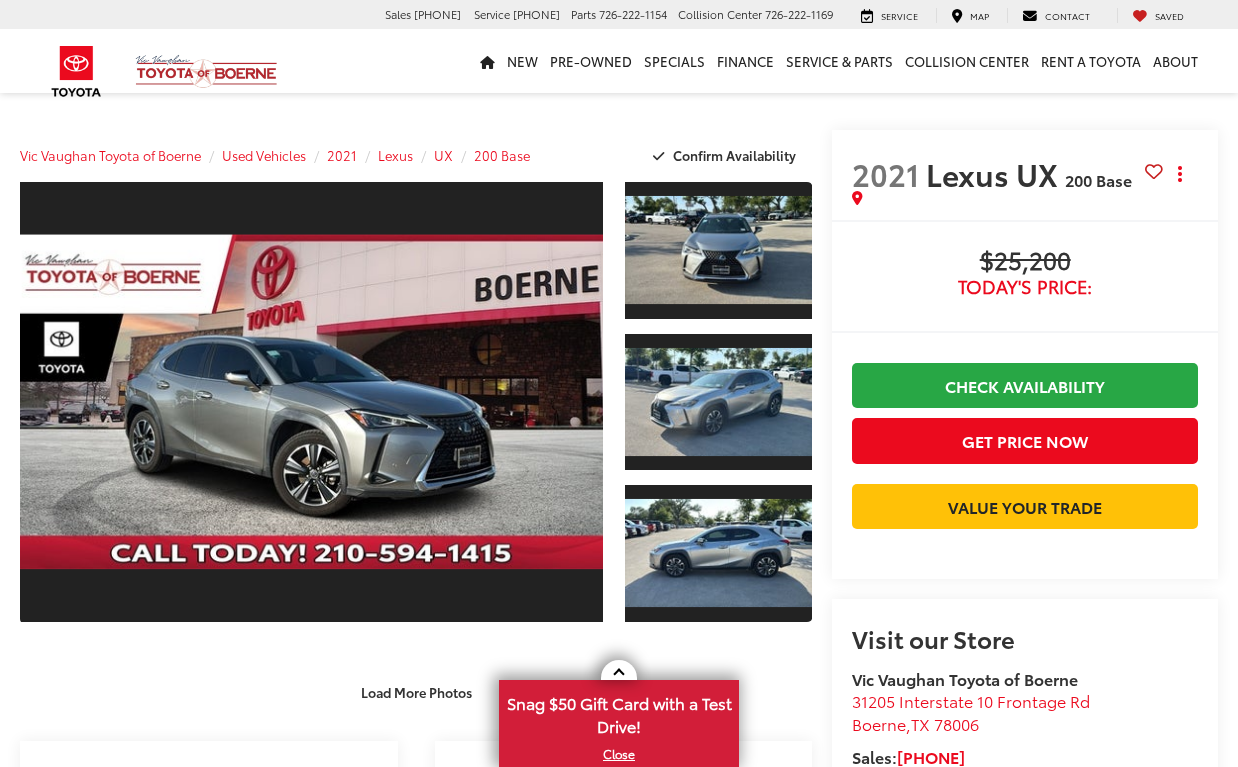 scroll, scrollTop: 0, scrollLeft: 0, axis: both 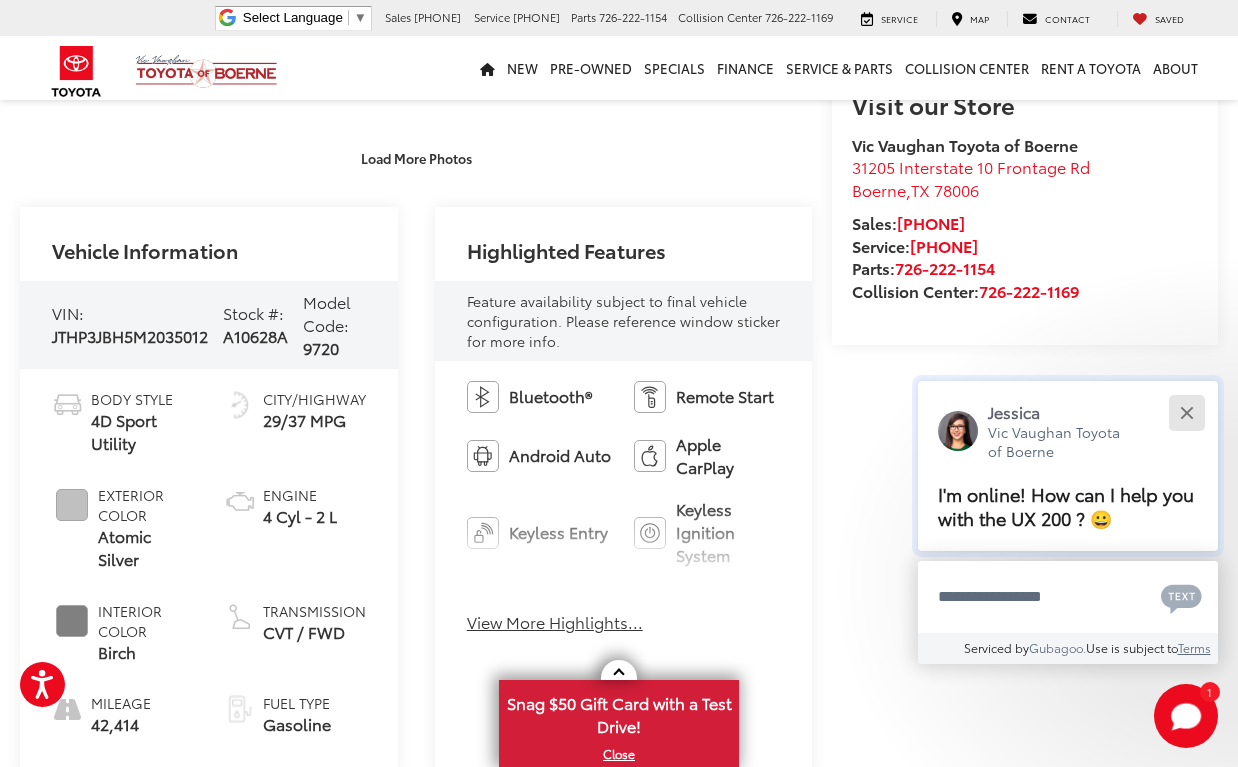 click at bounding box center [1186, 412] 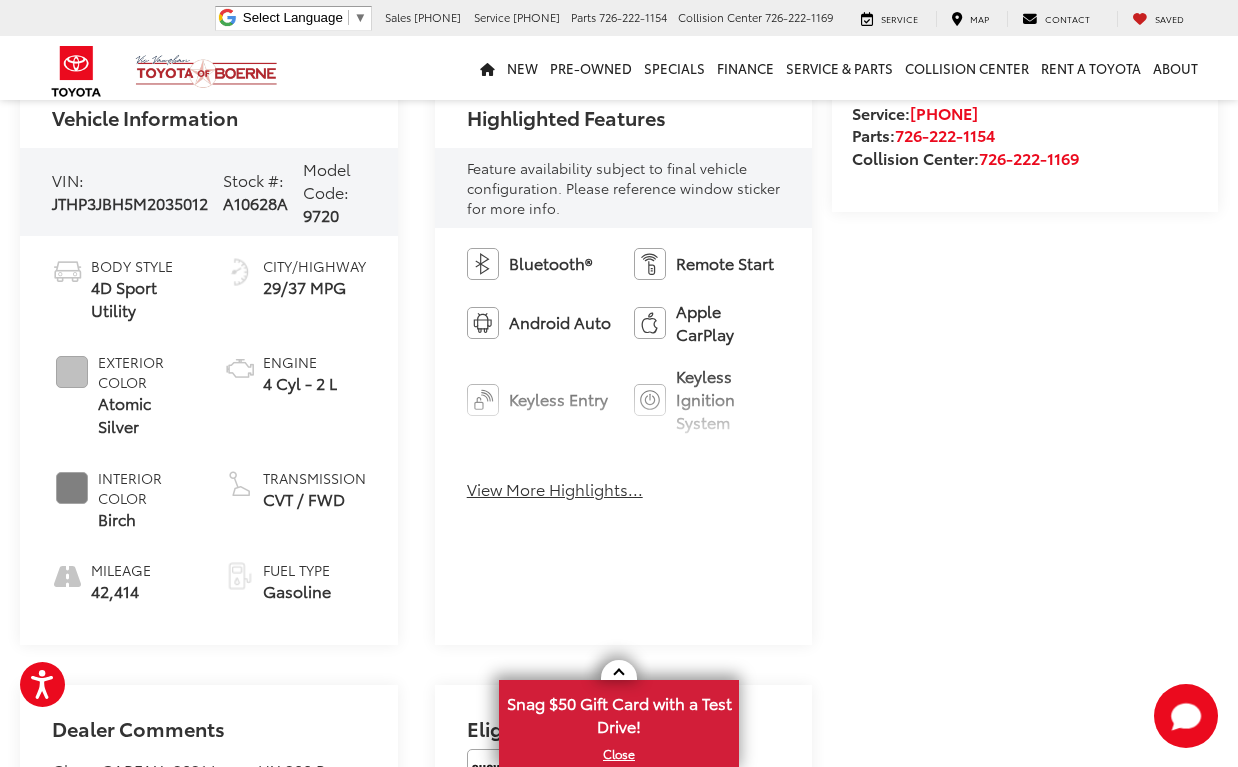 scroll, scrollTop: 664, scrollLeft: 0, axis: vertical 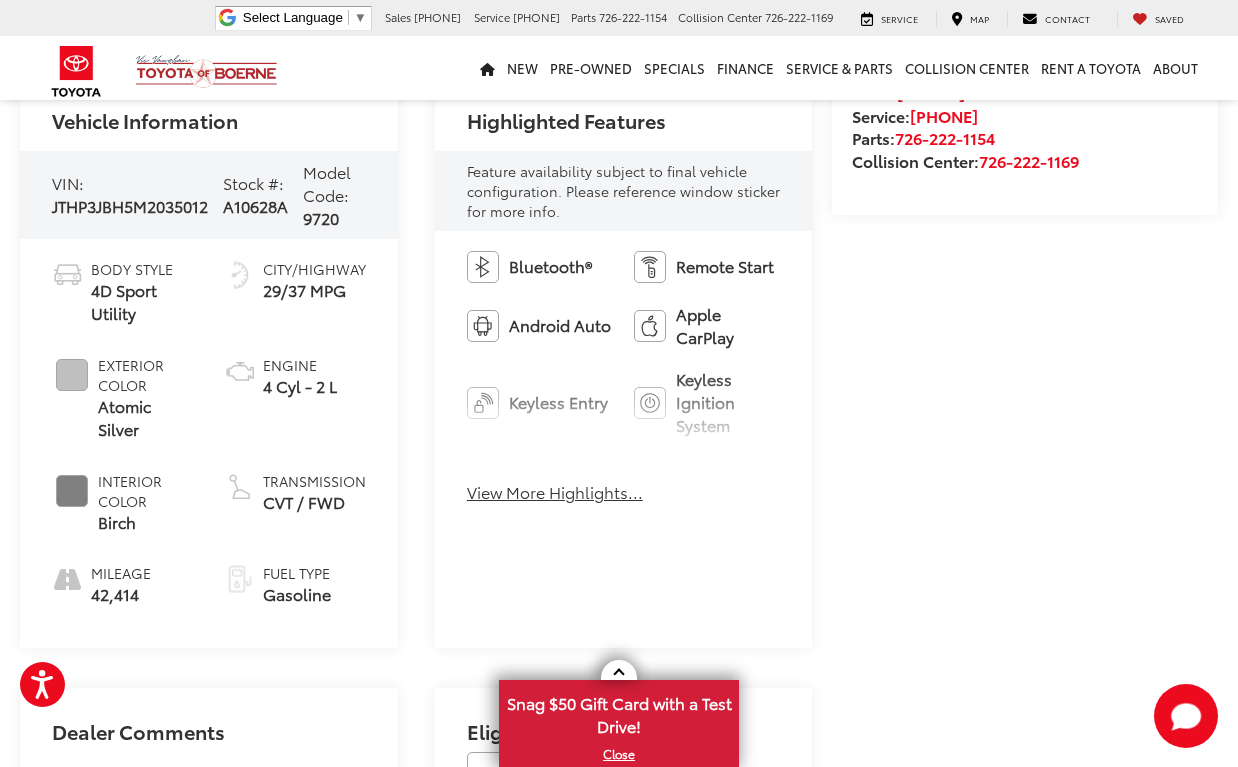 click on "View More Highlights..." at bounding box center (555, 492) 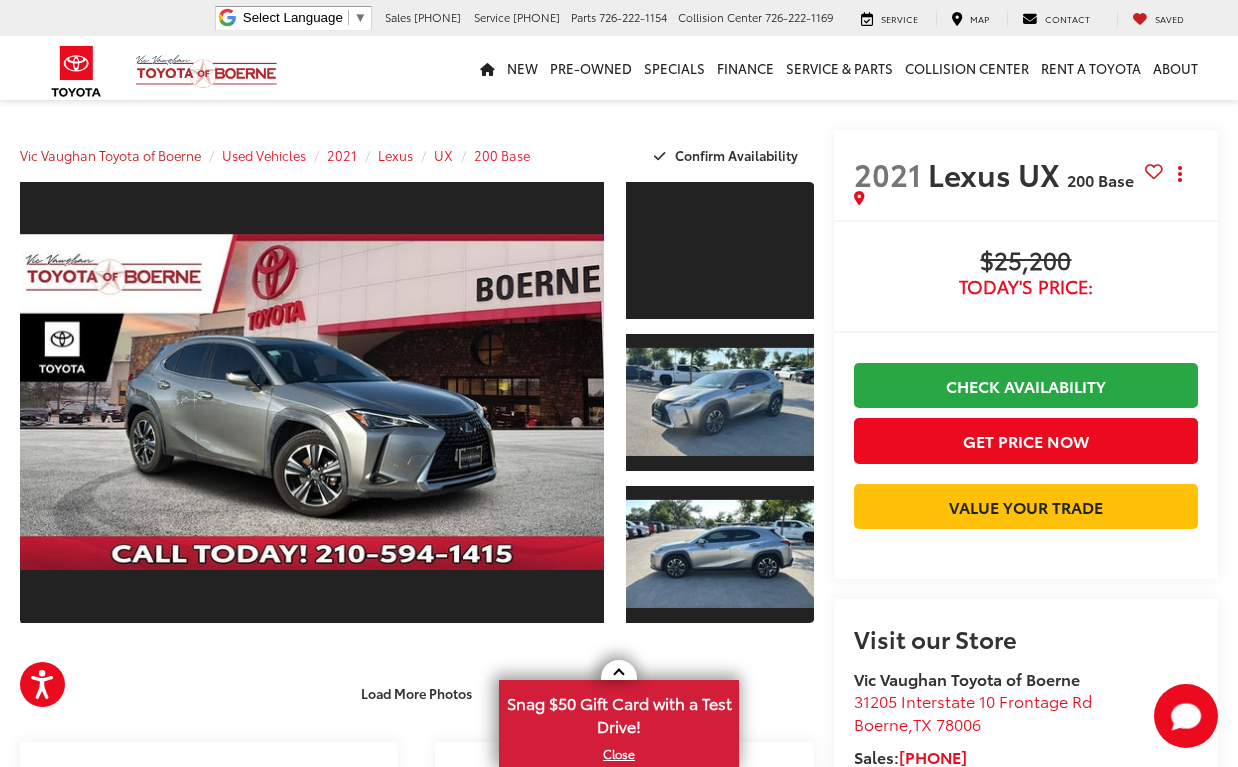 scroll, scrollTop: 0, scrollLeft: 0, axis: both 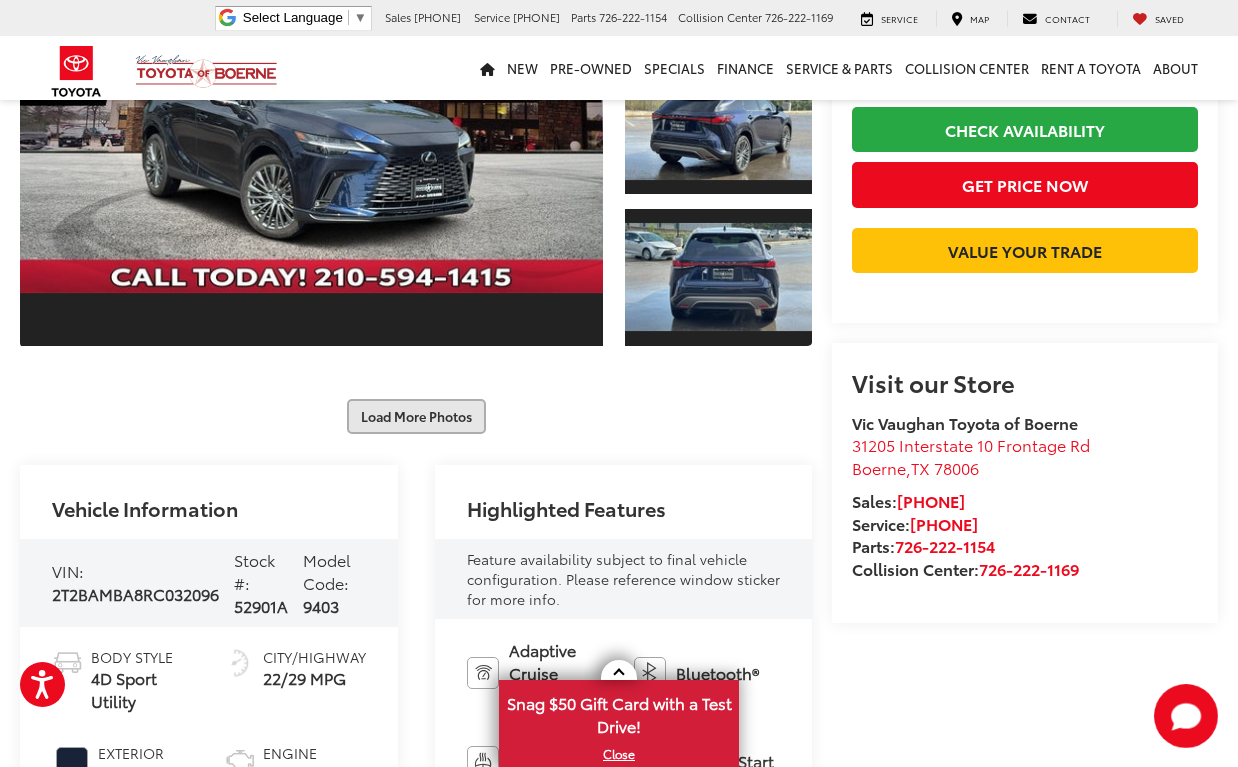 click on "Load More Photos" at bounding box center [416, 416] 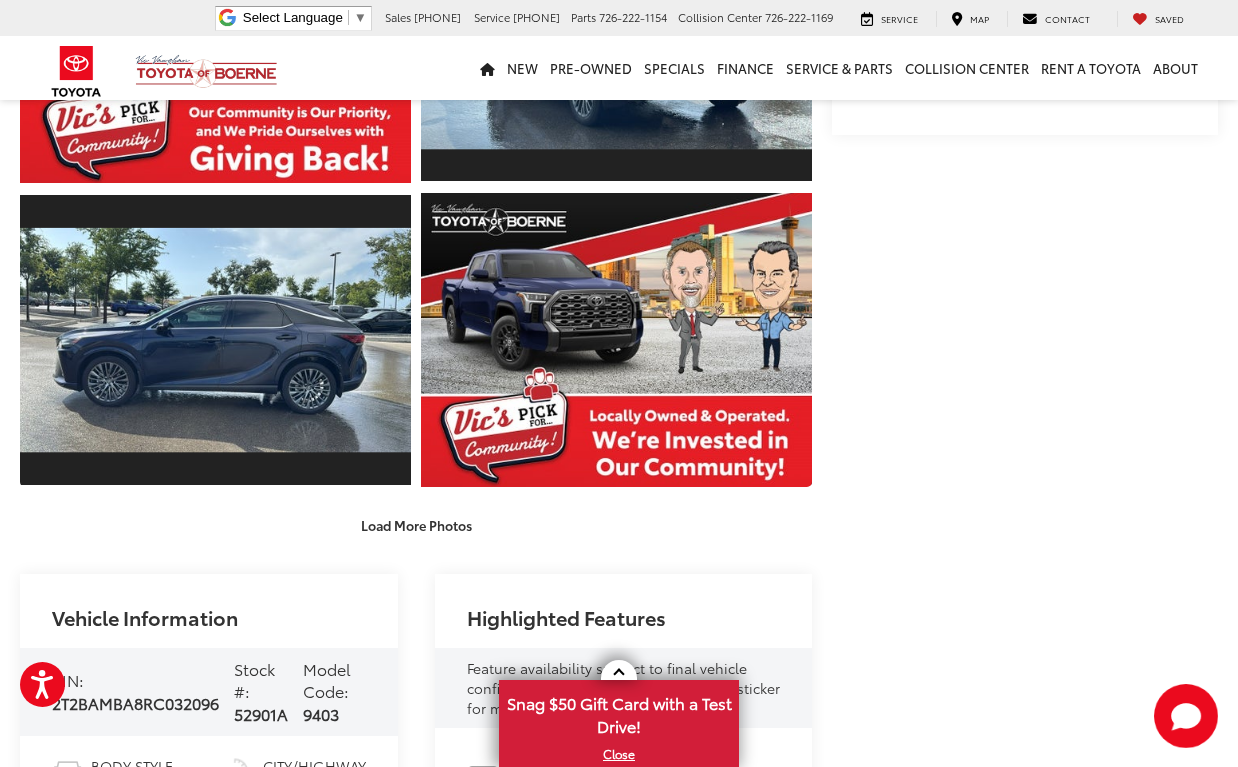 scroll, scrollTop: 796, scrollLeft: 0, axis: vertical 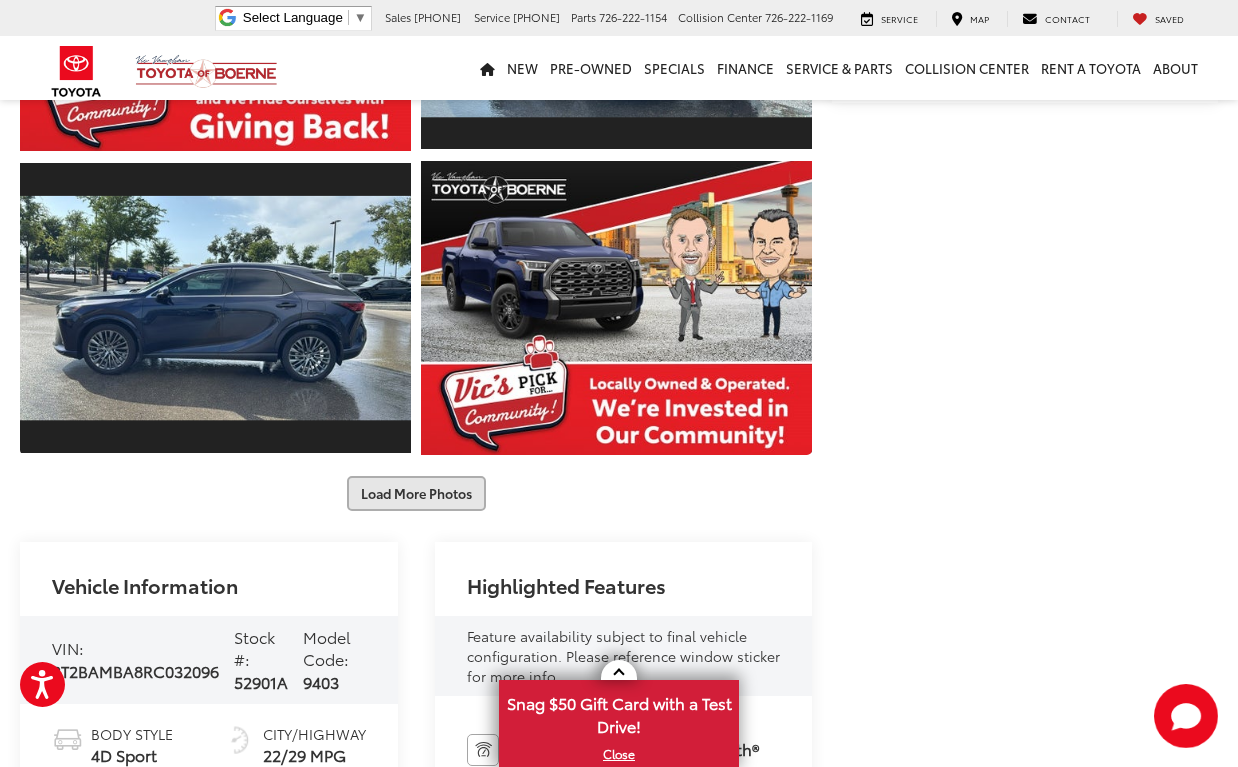click on "Load More Photos" at bounding box center [416, 493] 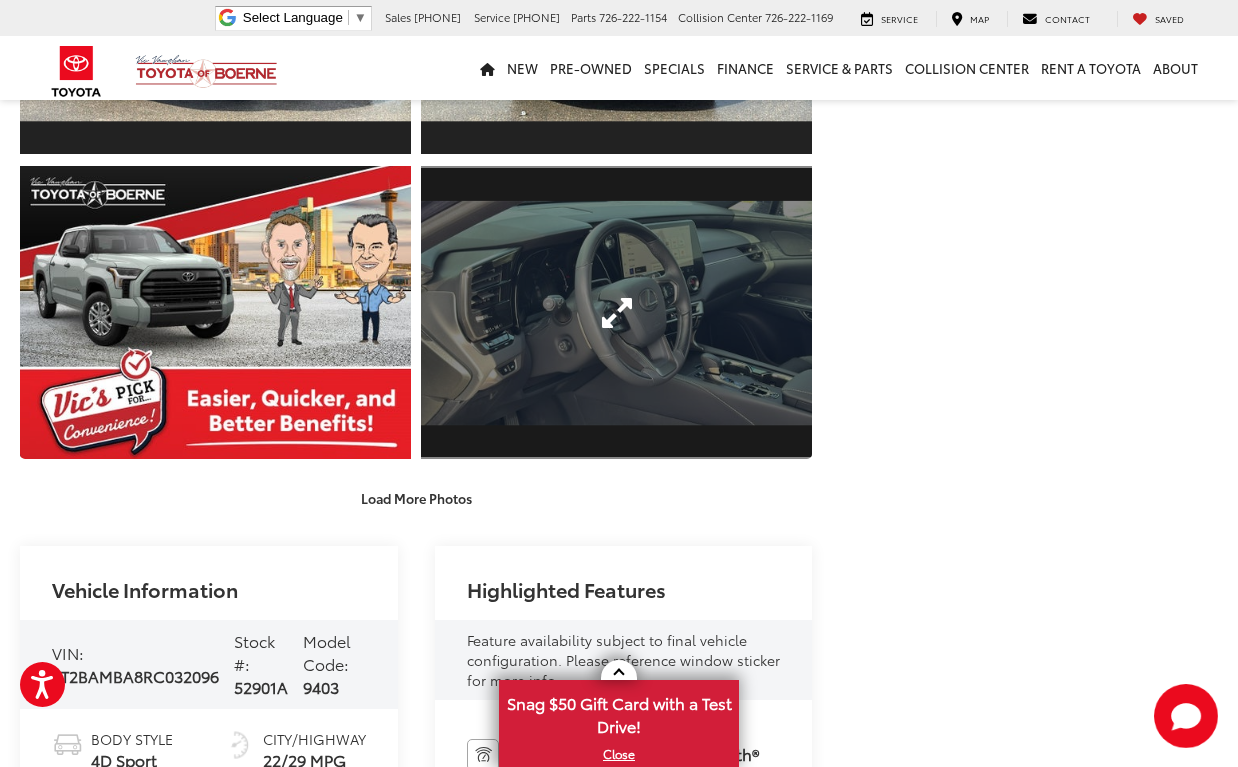 scroll, scrollTop: 1406, scrollLeft: 0, axis: vertical 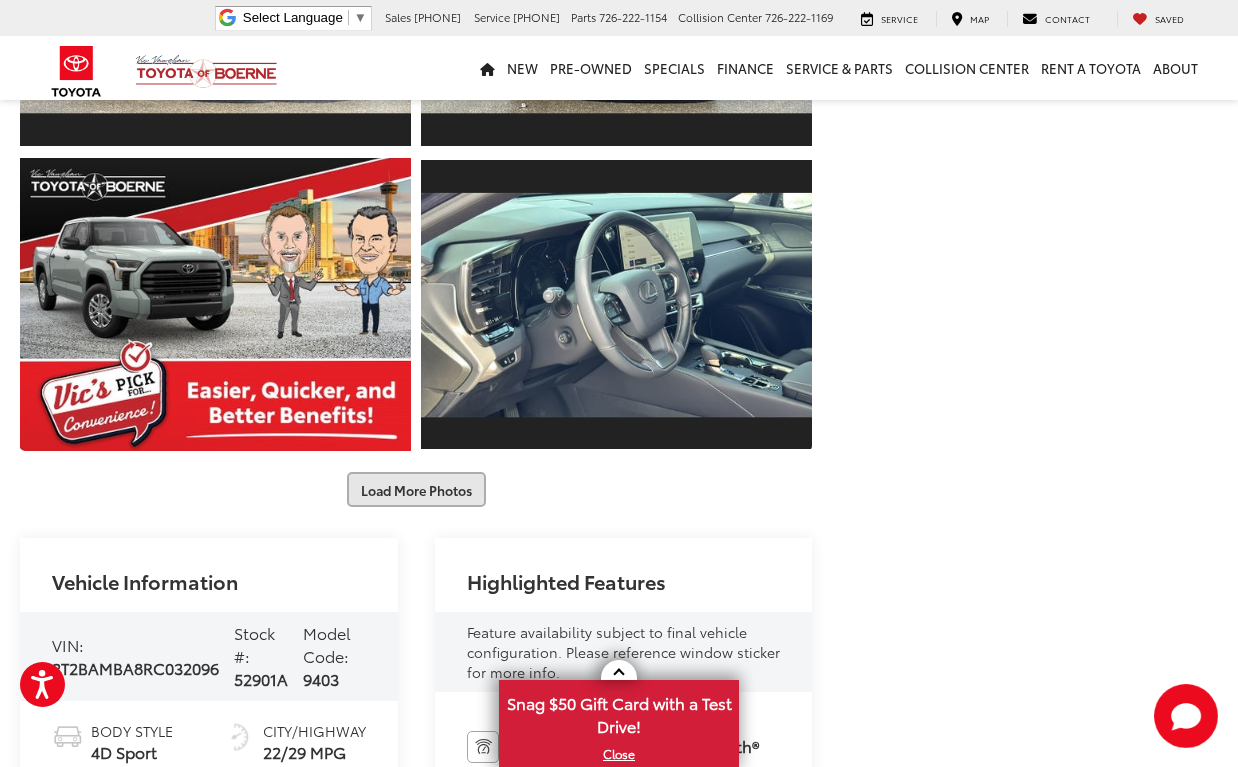 click on "Load More Photos" at bounding box center (416, 489) 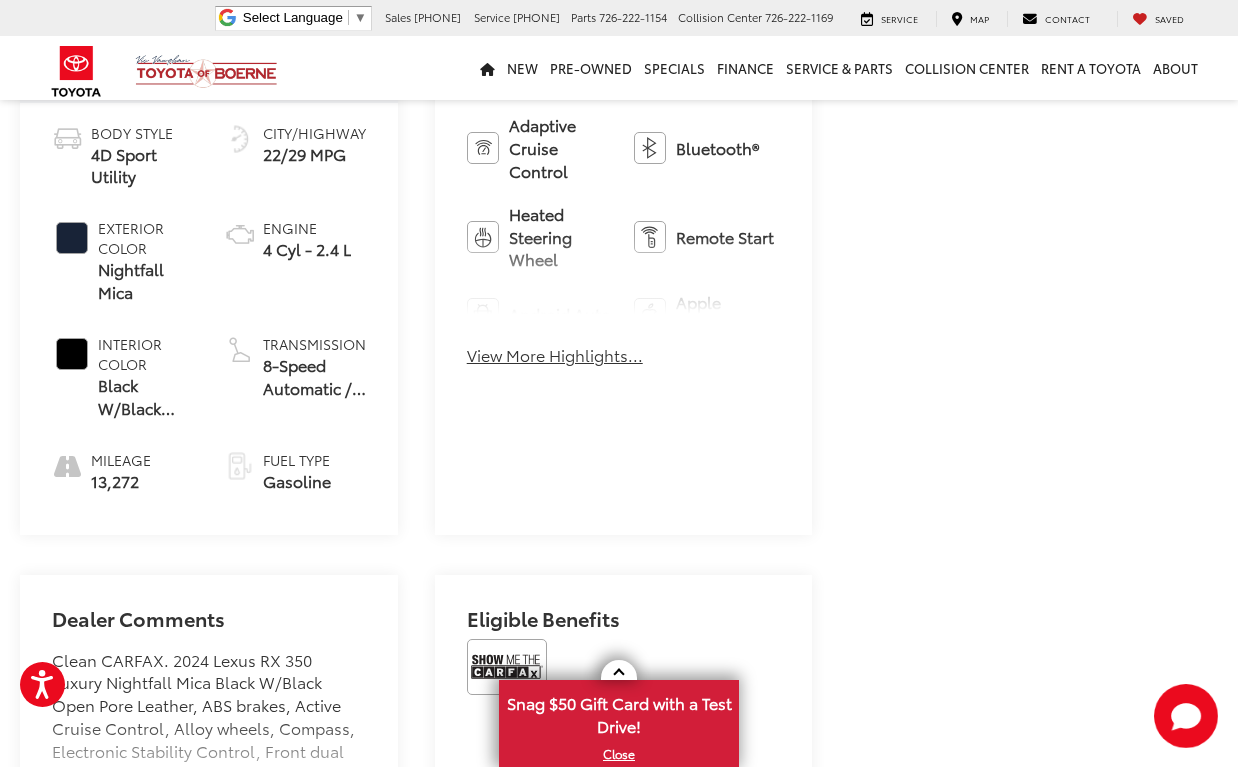 scroll, scrollTop: 2617, scrollLeft: 0, axis: vertical 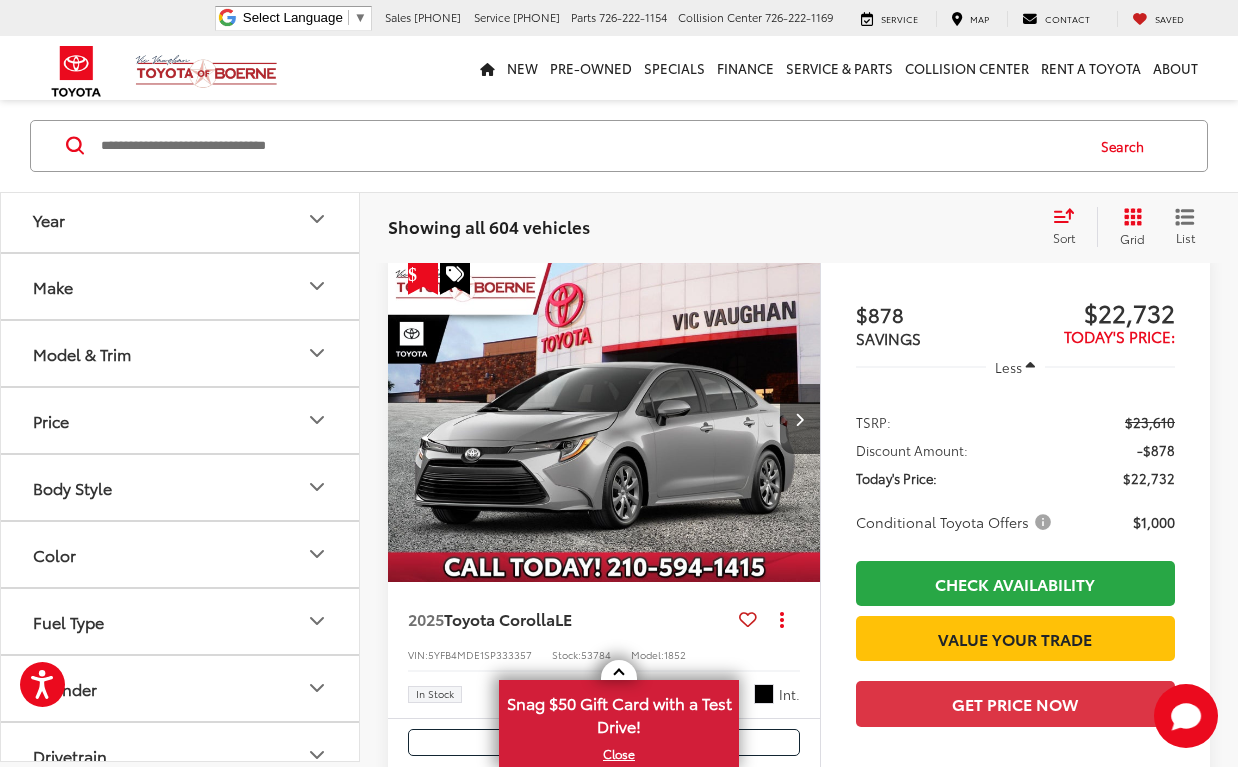 click 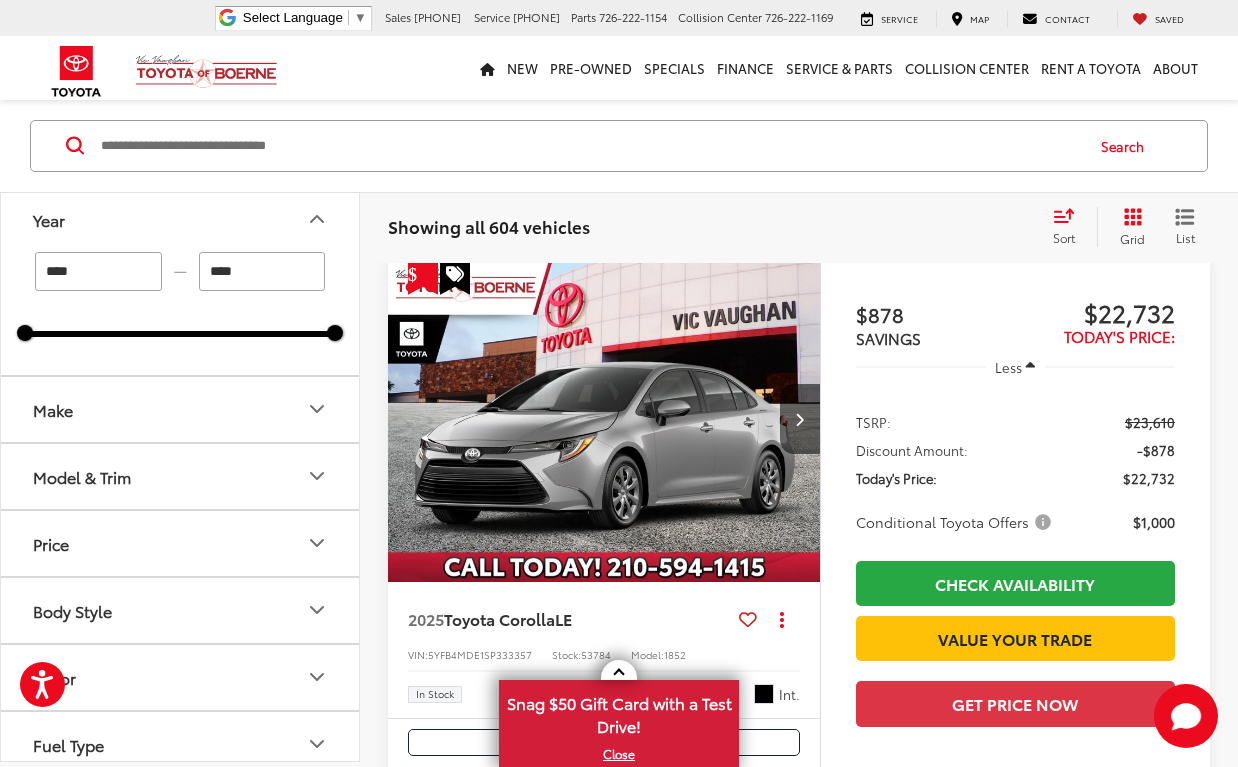 click 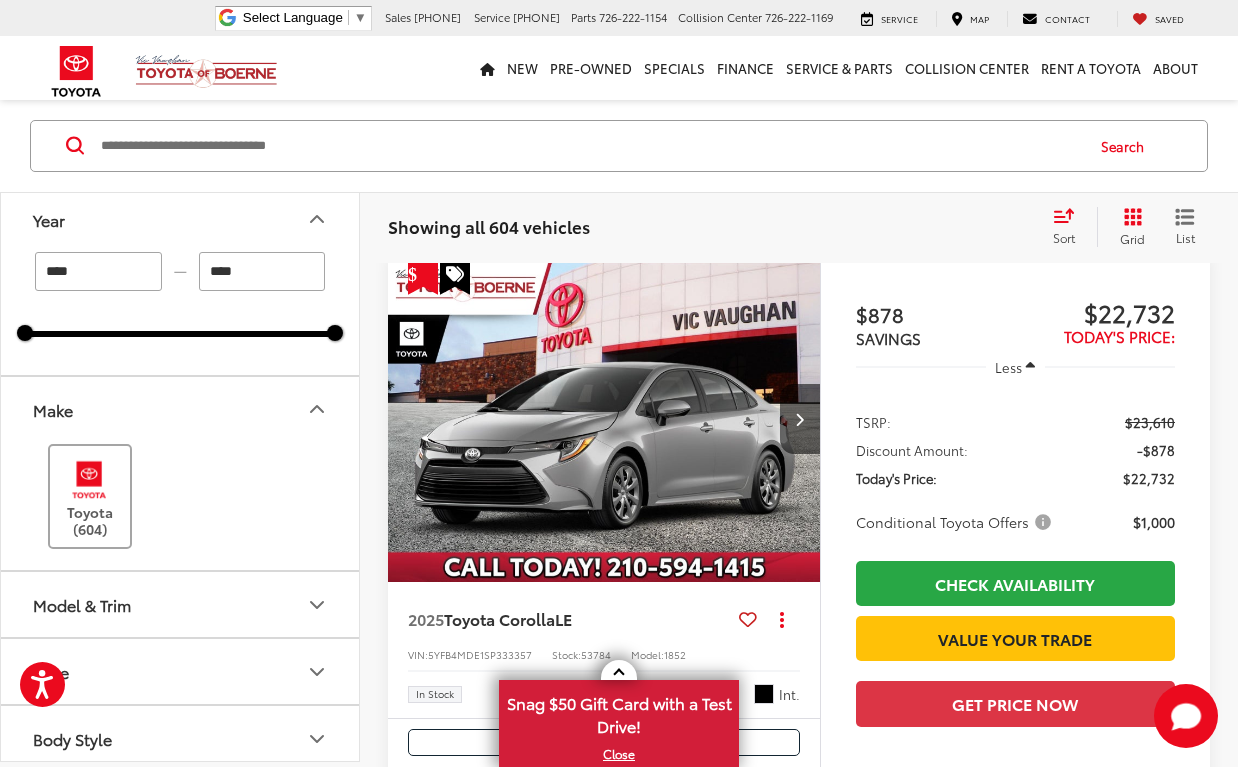 click on "Toyota   (604)" at bounding box center (90, 496) 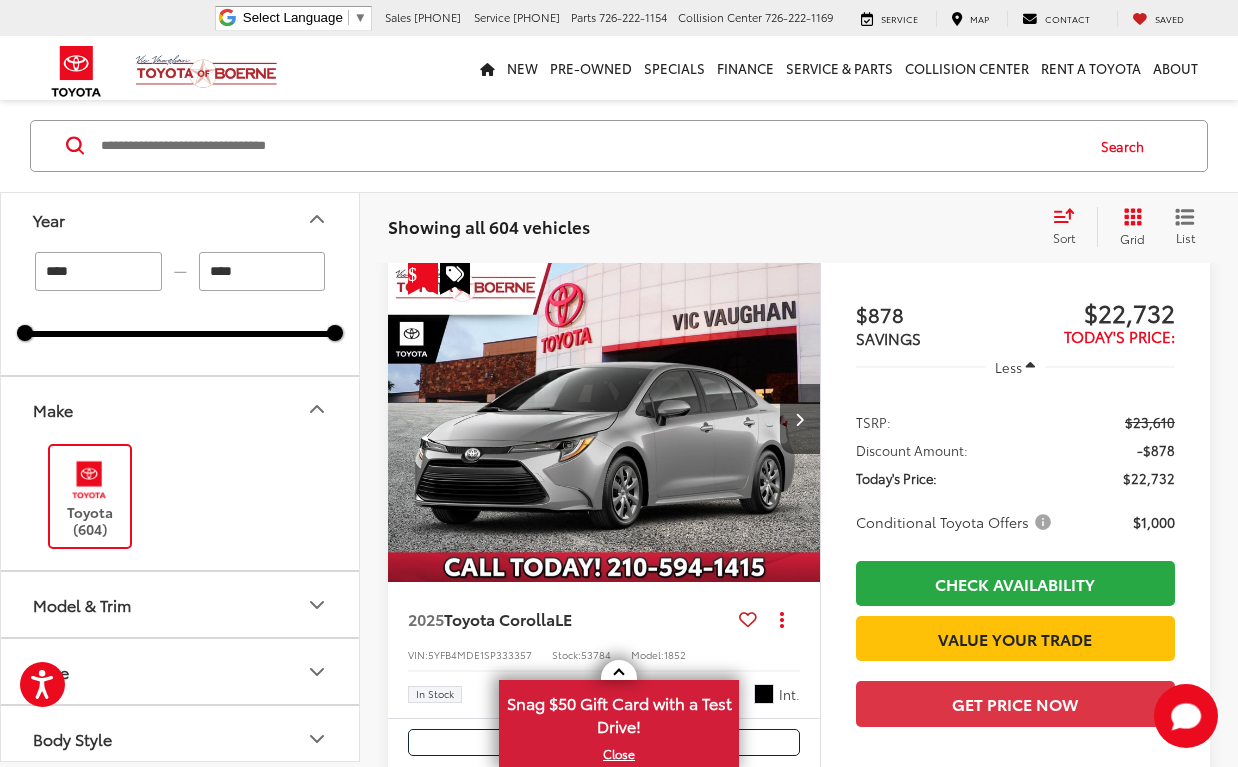 scroll, scrollTop: 154, scrollLeft: 0, axis: vertical 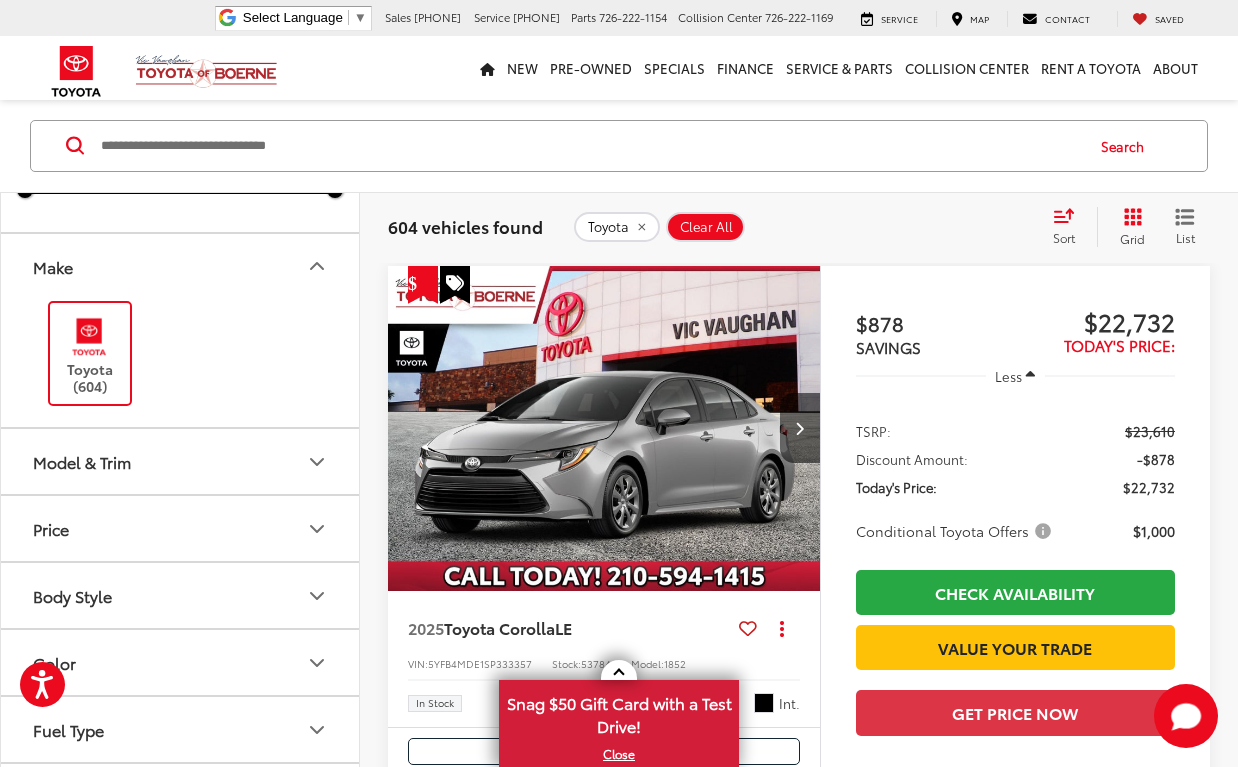 click 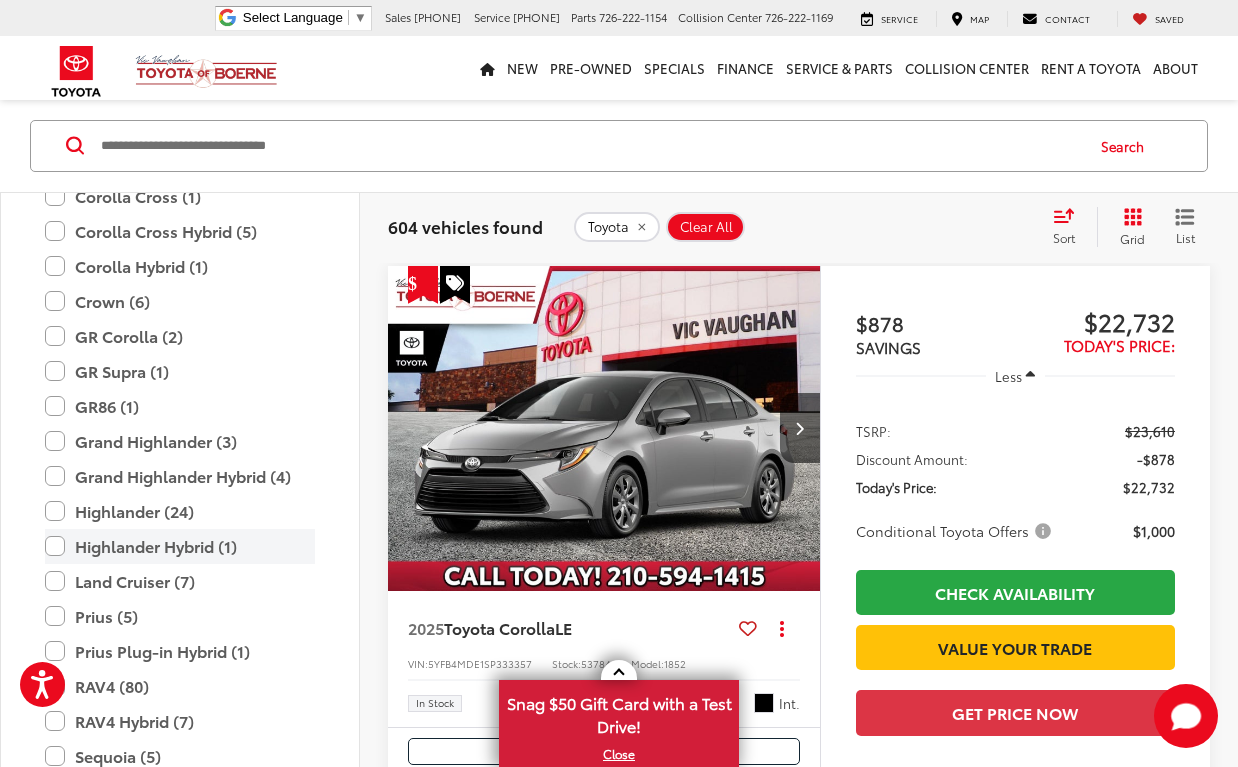scroll, scrollTop: 662, scrollLeft: 0, axis: vertical 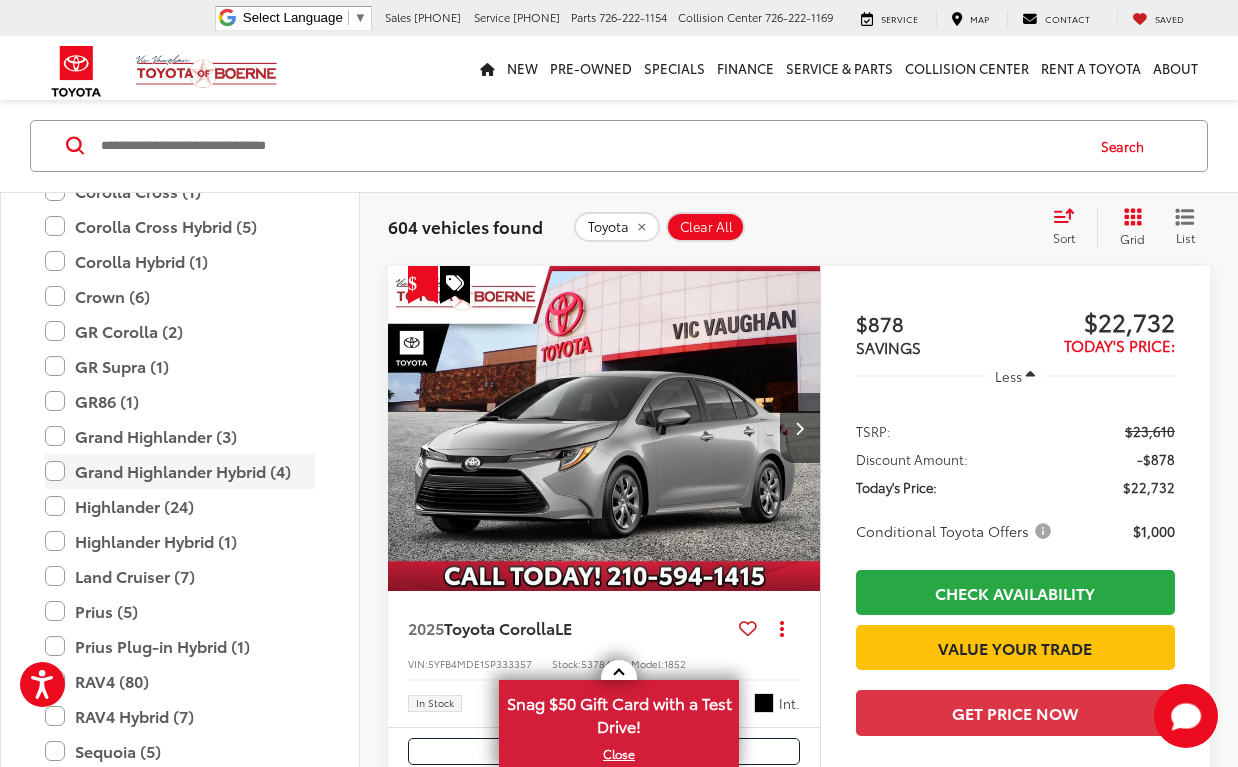 click on "Grand Highlander Hybrid (4)" at bounding box center [180, 471] 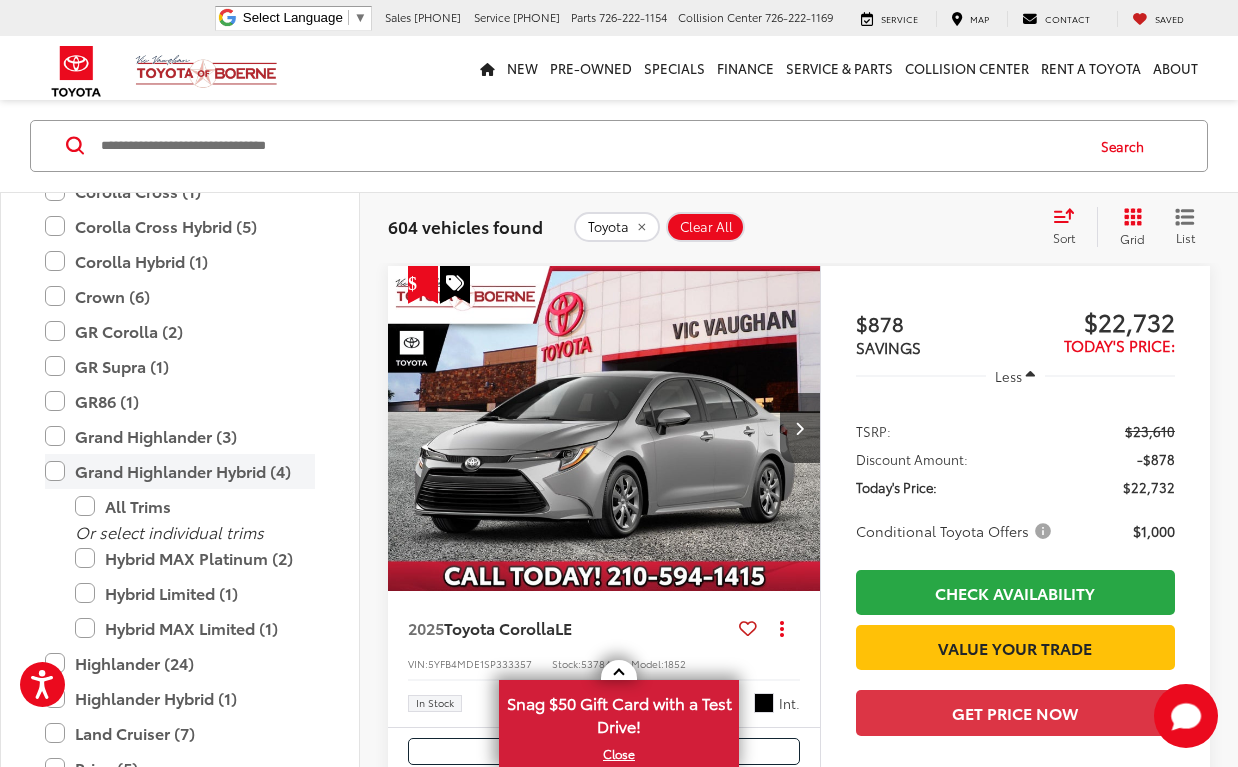 type on "****" 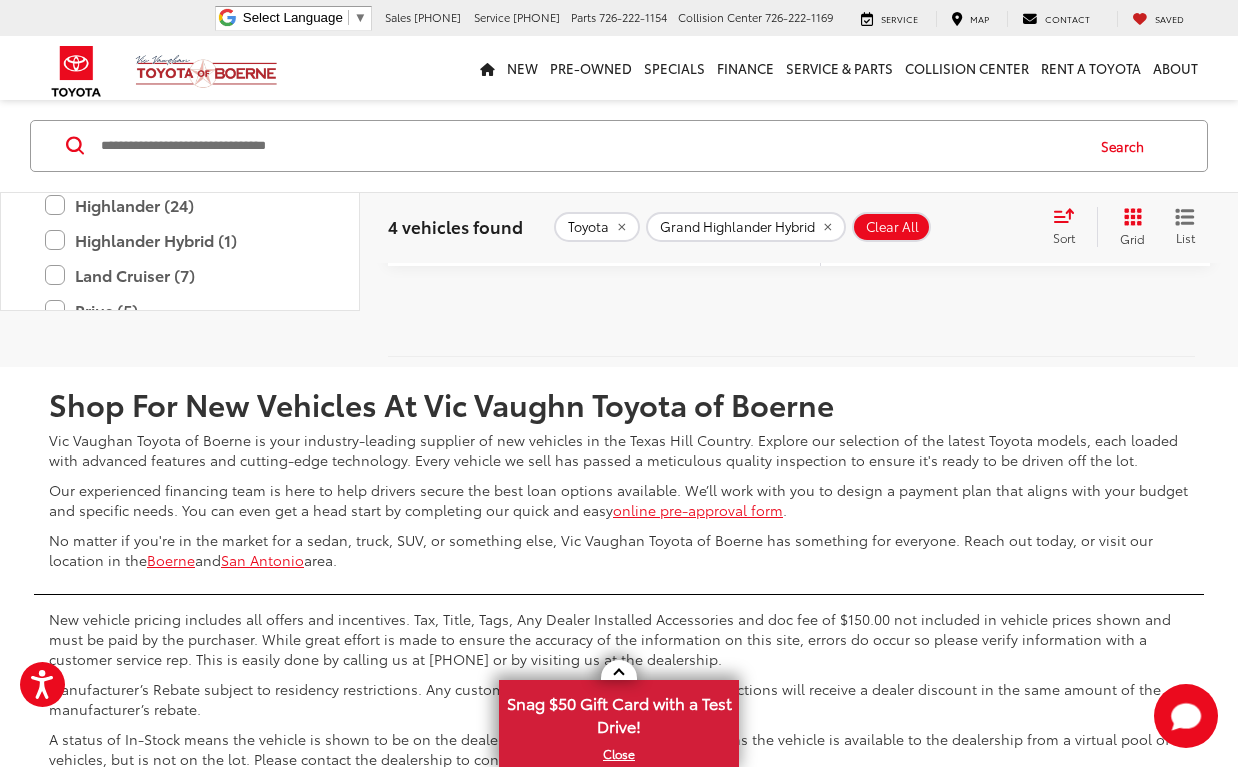 scroll, scrollTop: 3207, scrollLeft: 0, axis: vertical 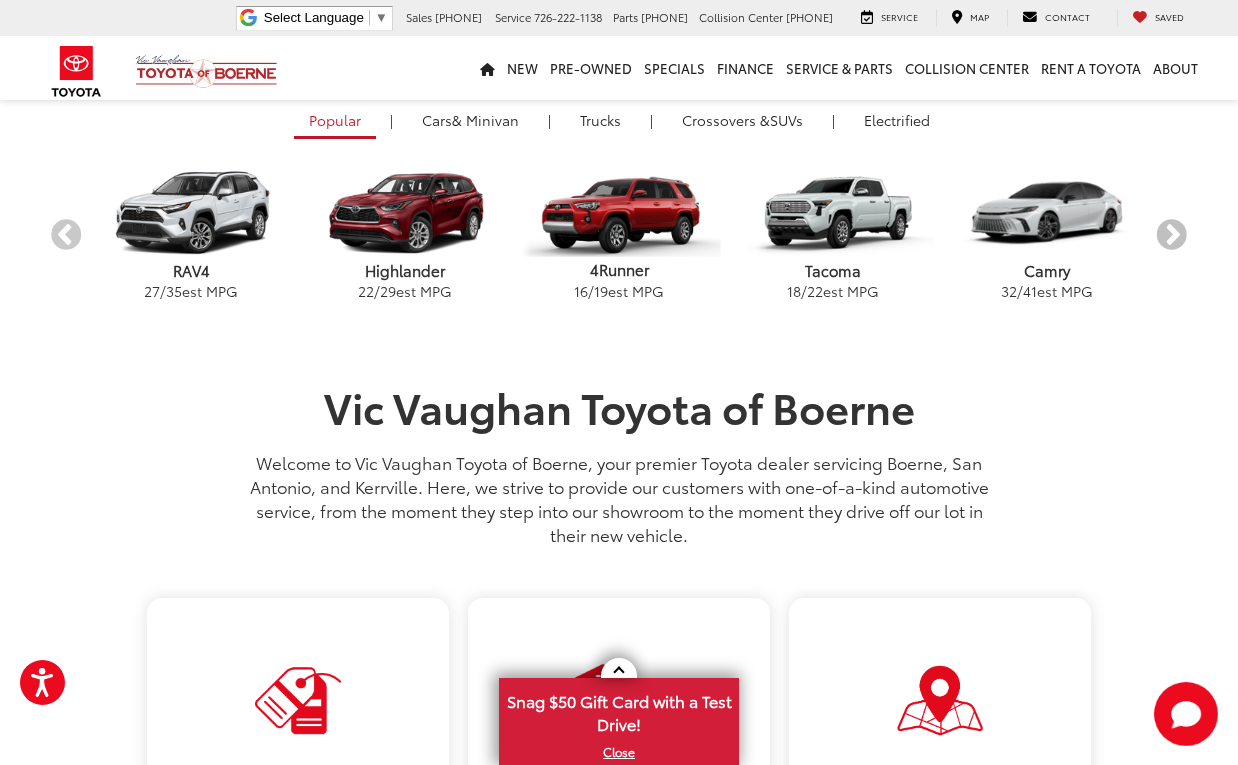 click on "Next" at bounding box center (1171, 235) 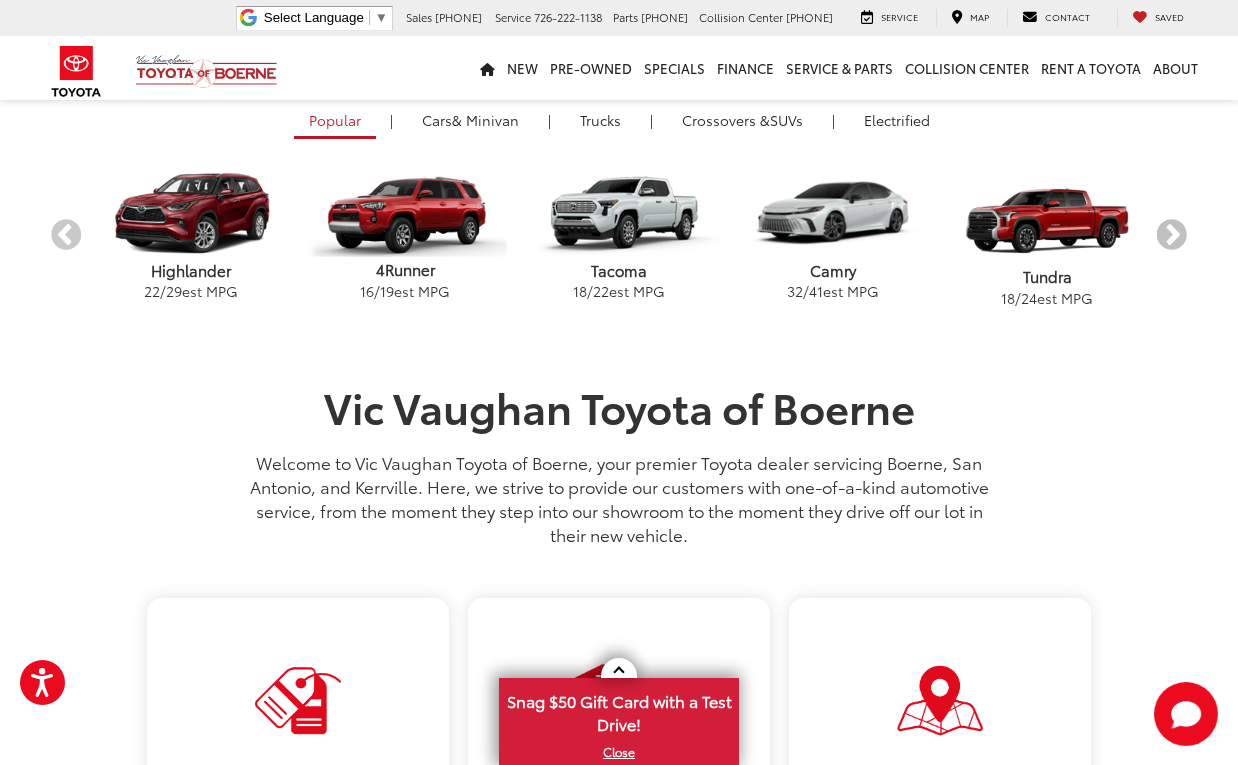 click on "Next" at bounding box center (1171, 235) 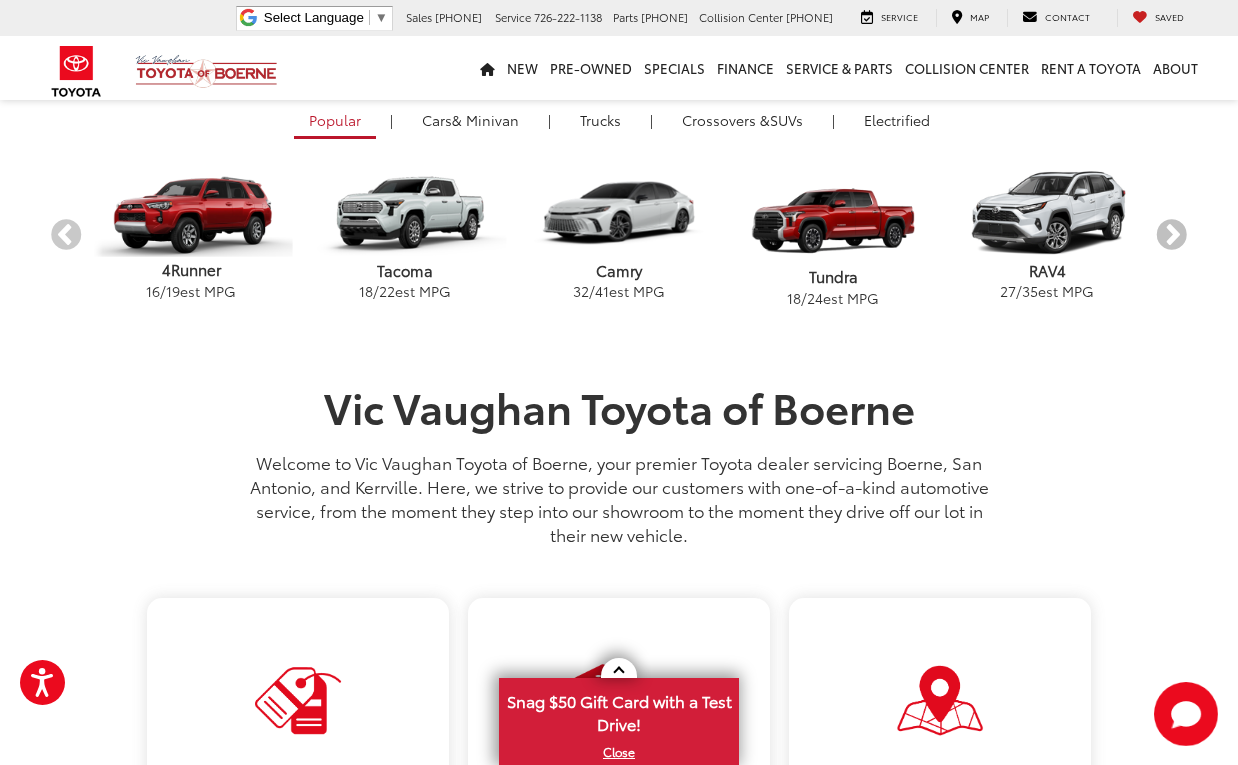 click on "Next" at bounding box center [1171, 235] 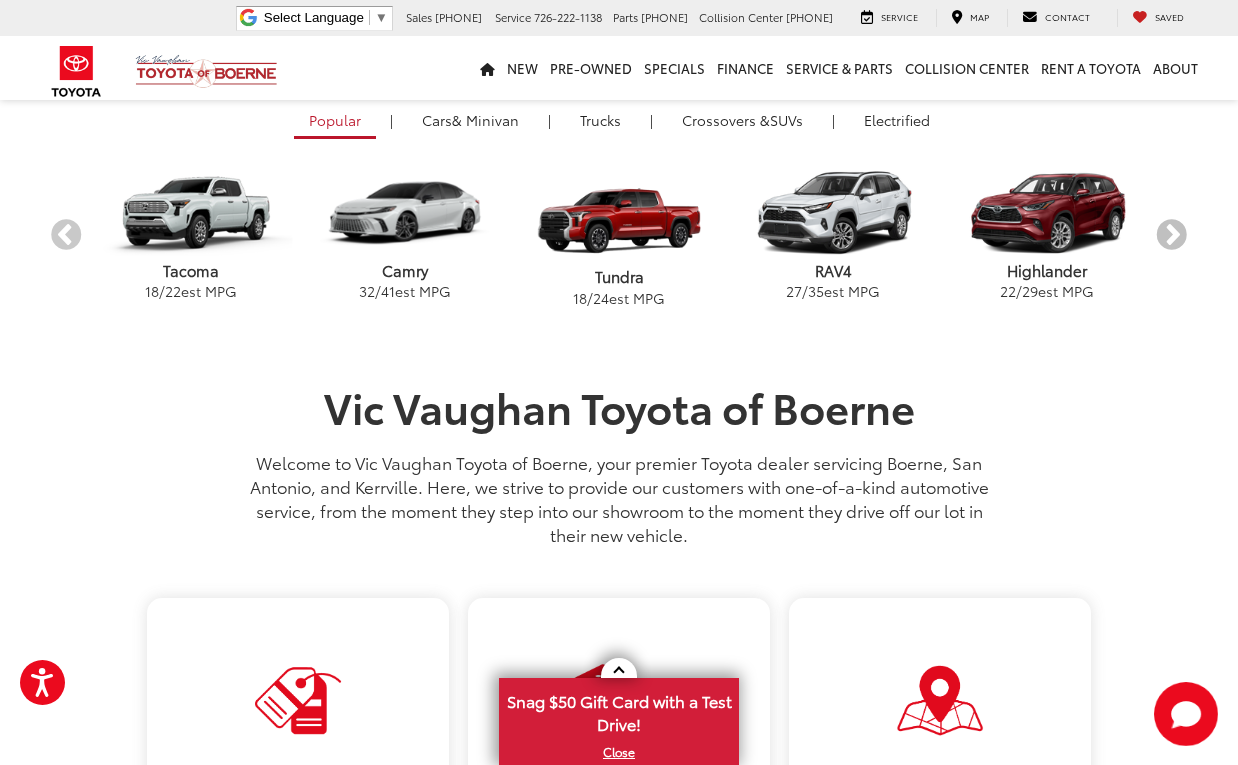 click on "Next" at bounding box center [1171, 235] 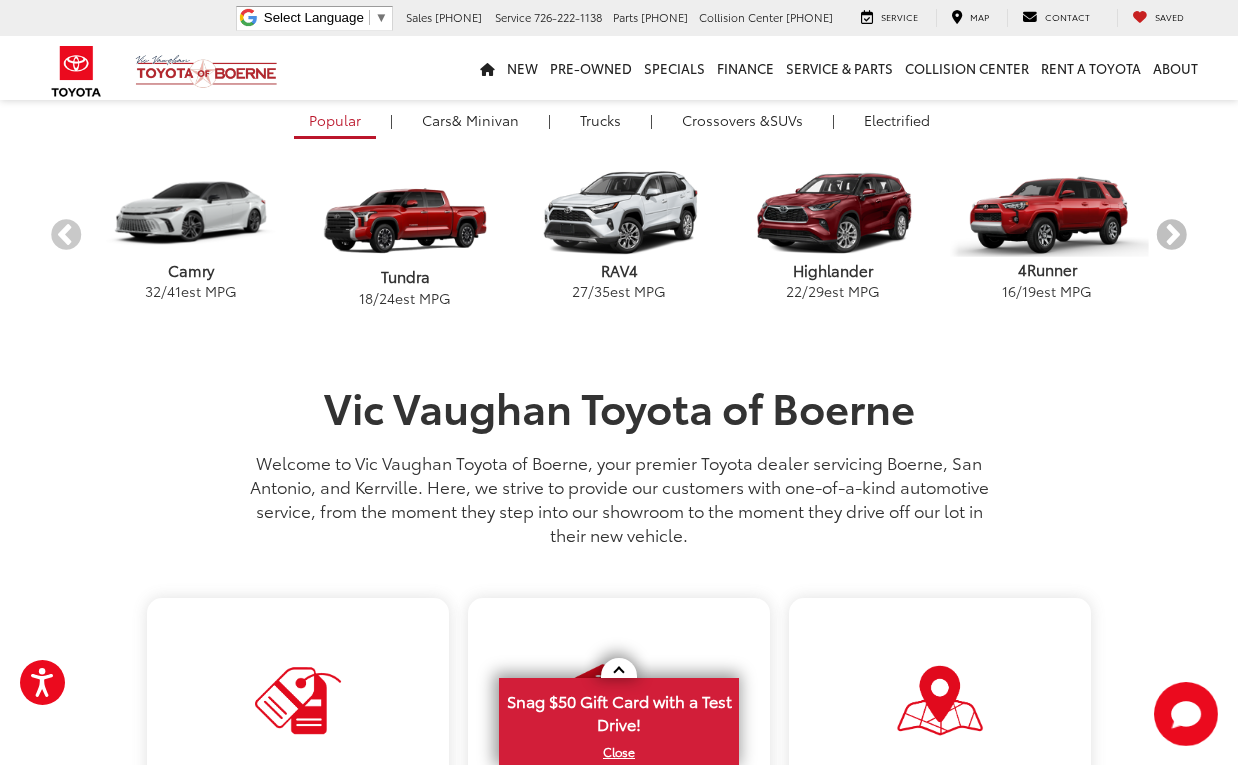click on "Next" at bounding box center (1171, 235) 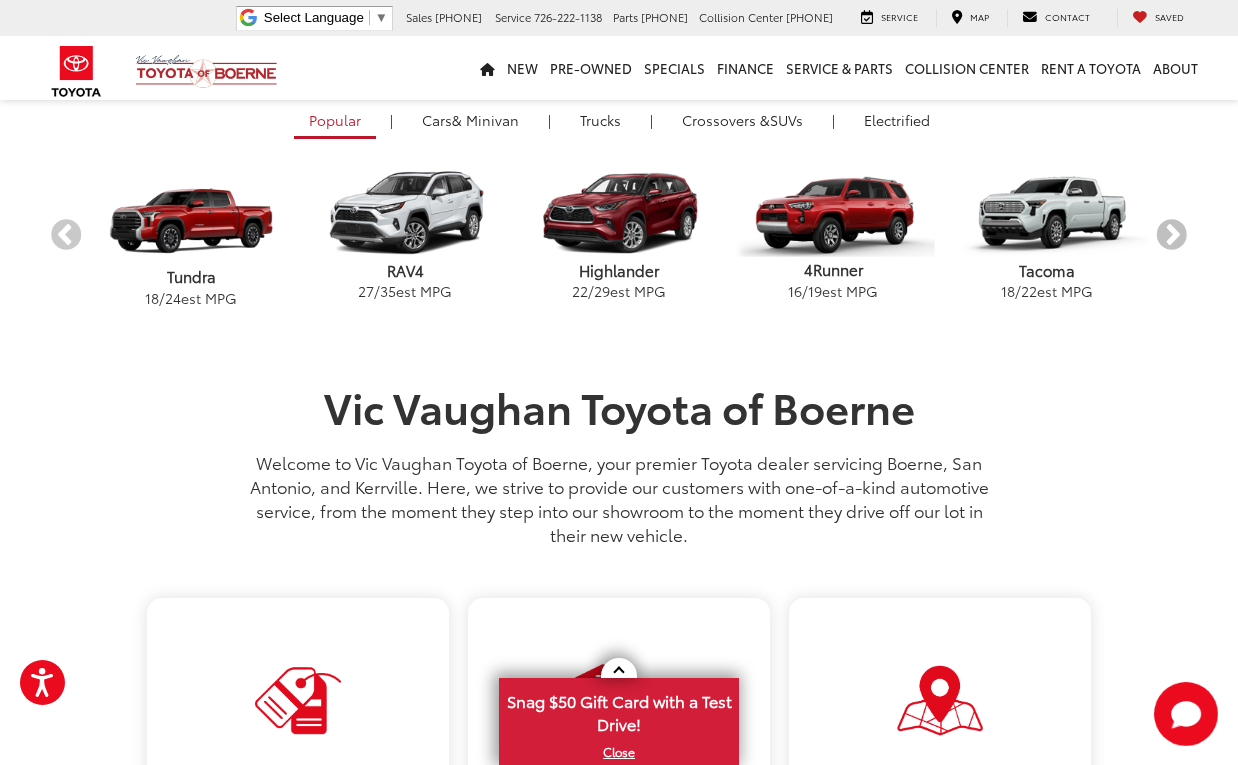 click on "Next" at bounding box center (1171, 235) 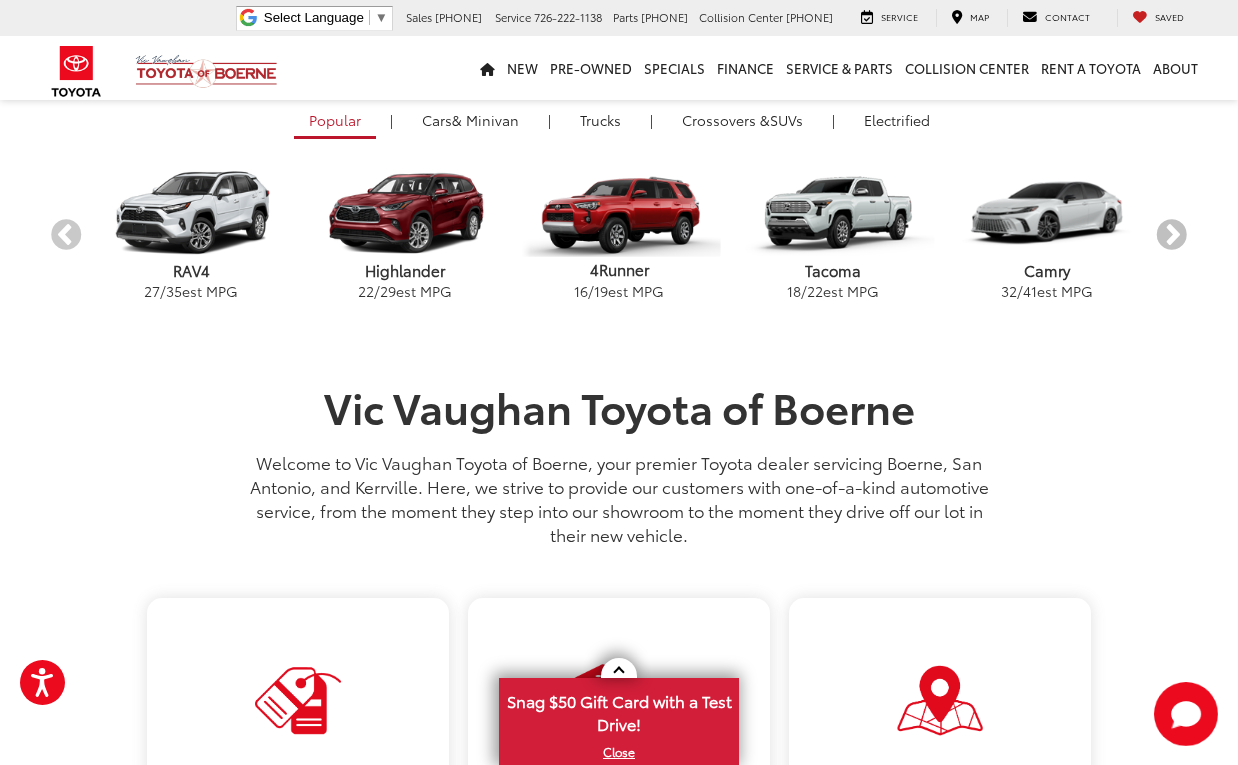 click on "Next" at bounding box center [1171, 235] 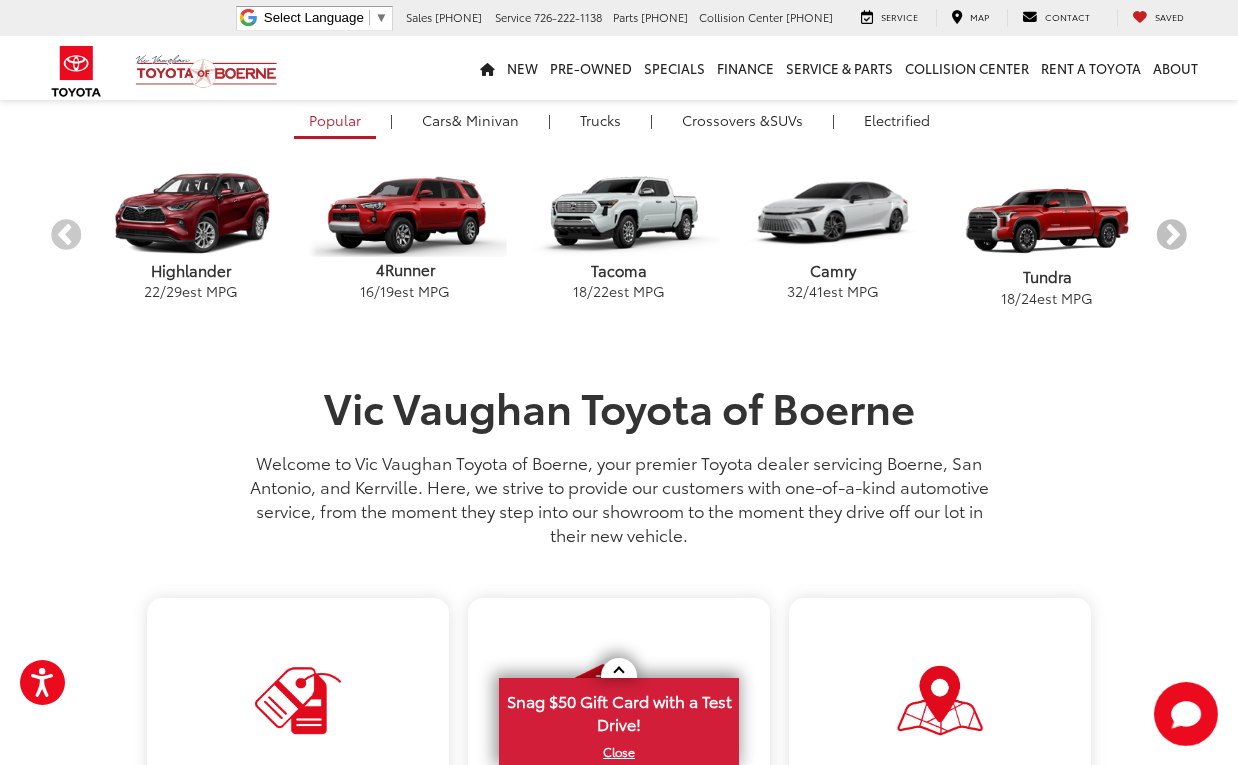 click on "Next" at bounding box center [1171, 235] 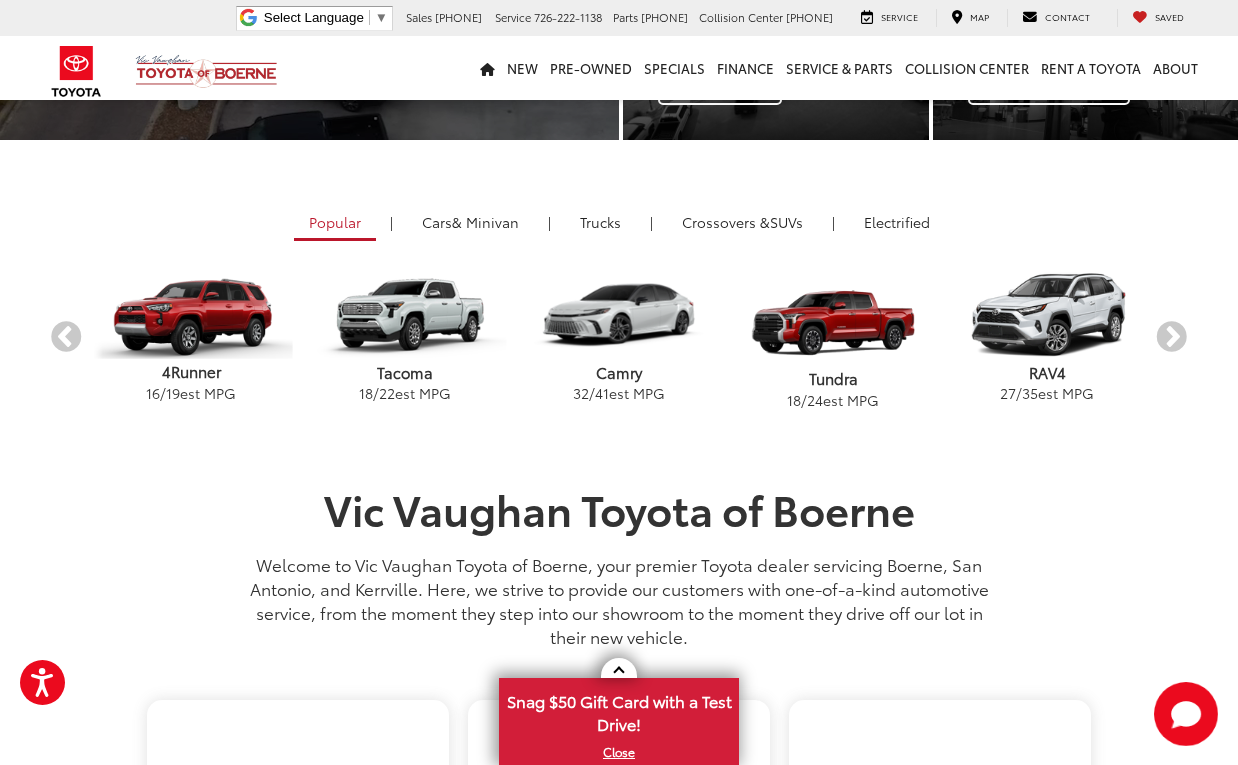 scroll, scrollTop: 352, scrollLeft: 0, axis: vertical 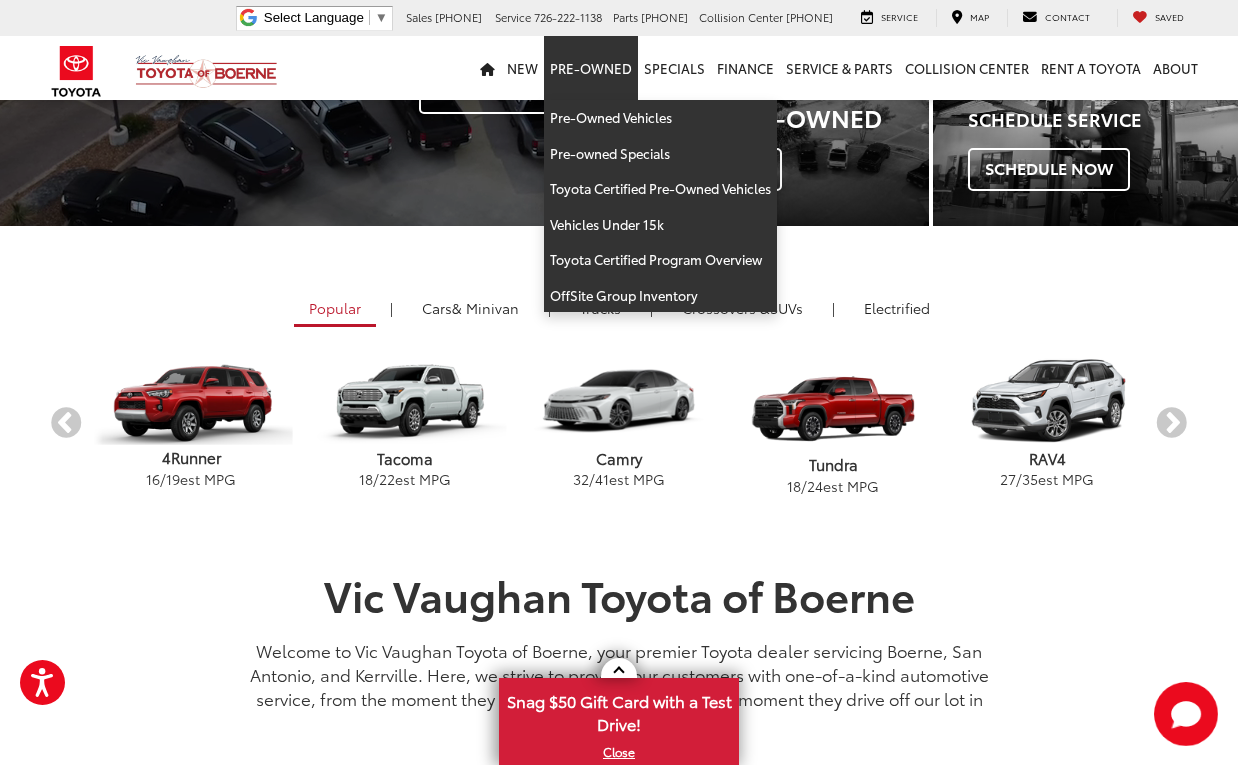 click on "Pre-Owned" at bounding box center (591, 68) 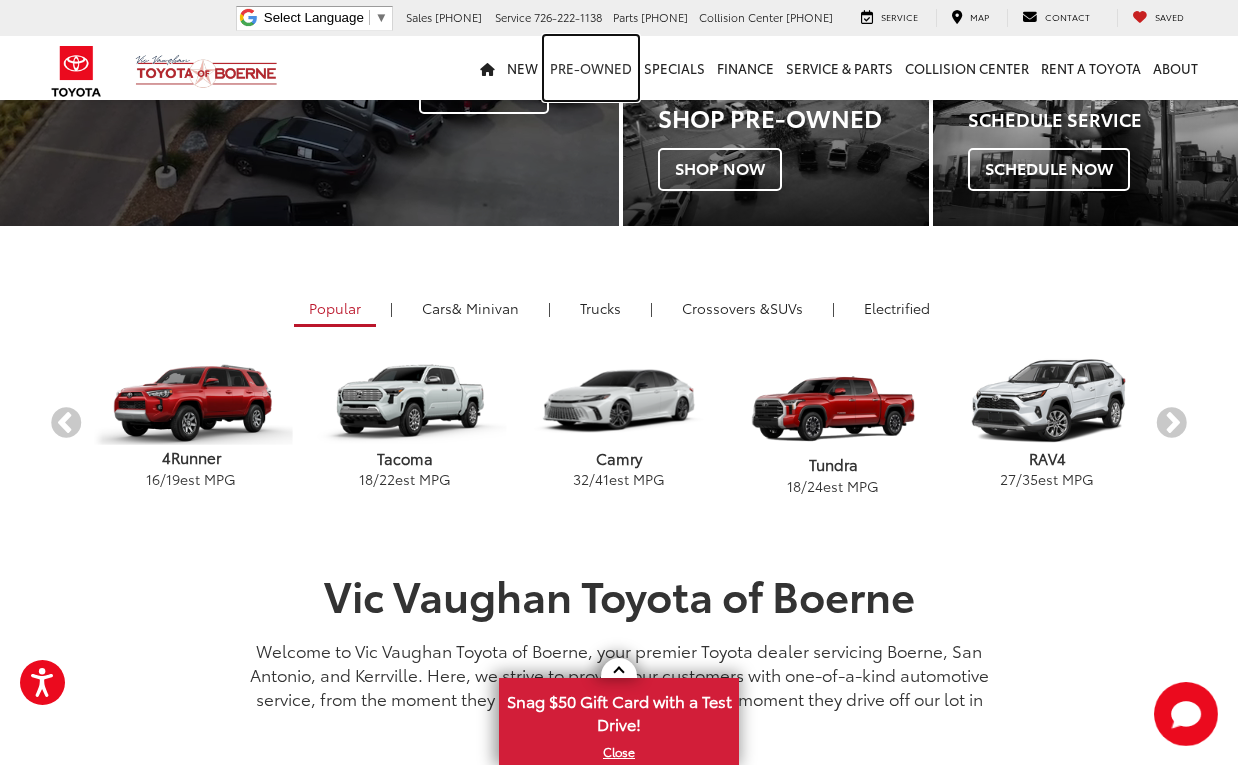 click on "Pre-Owned" at bounding box center [591, 68] 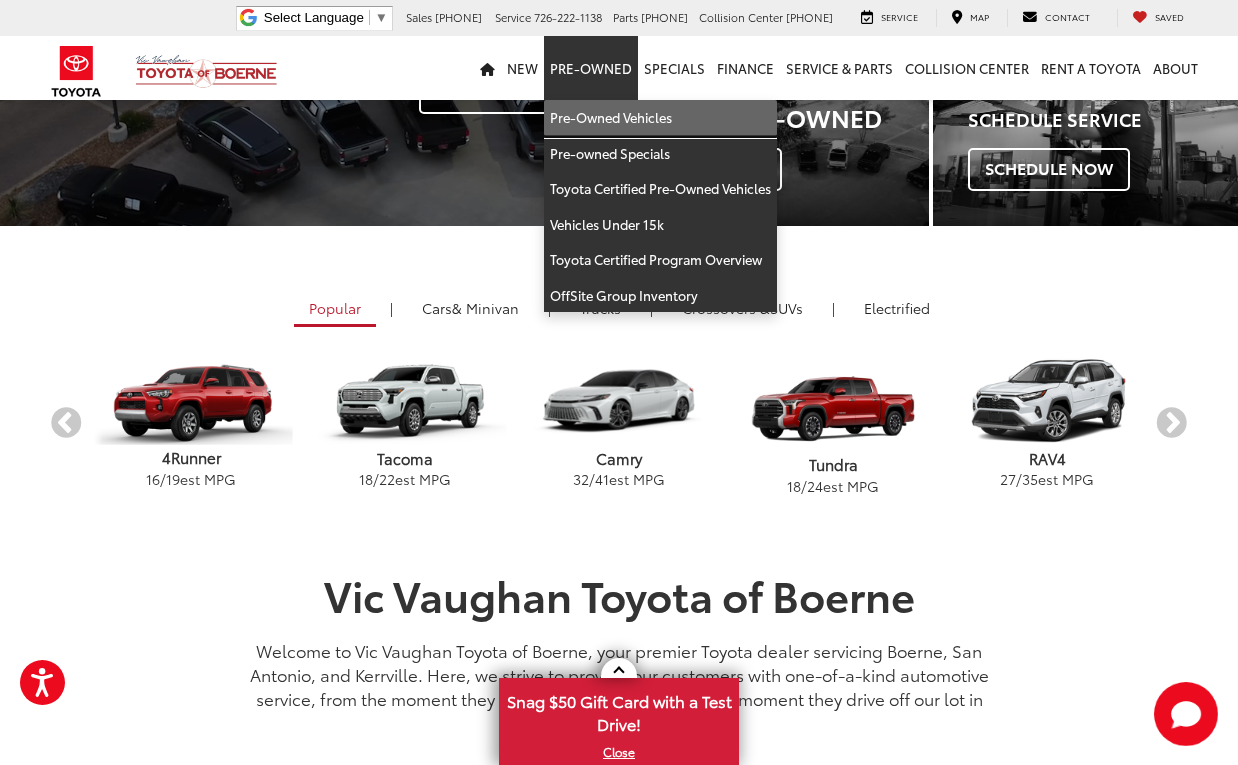 click on "Pre-Owned Vehicles" at bounding box center (660, 118) 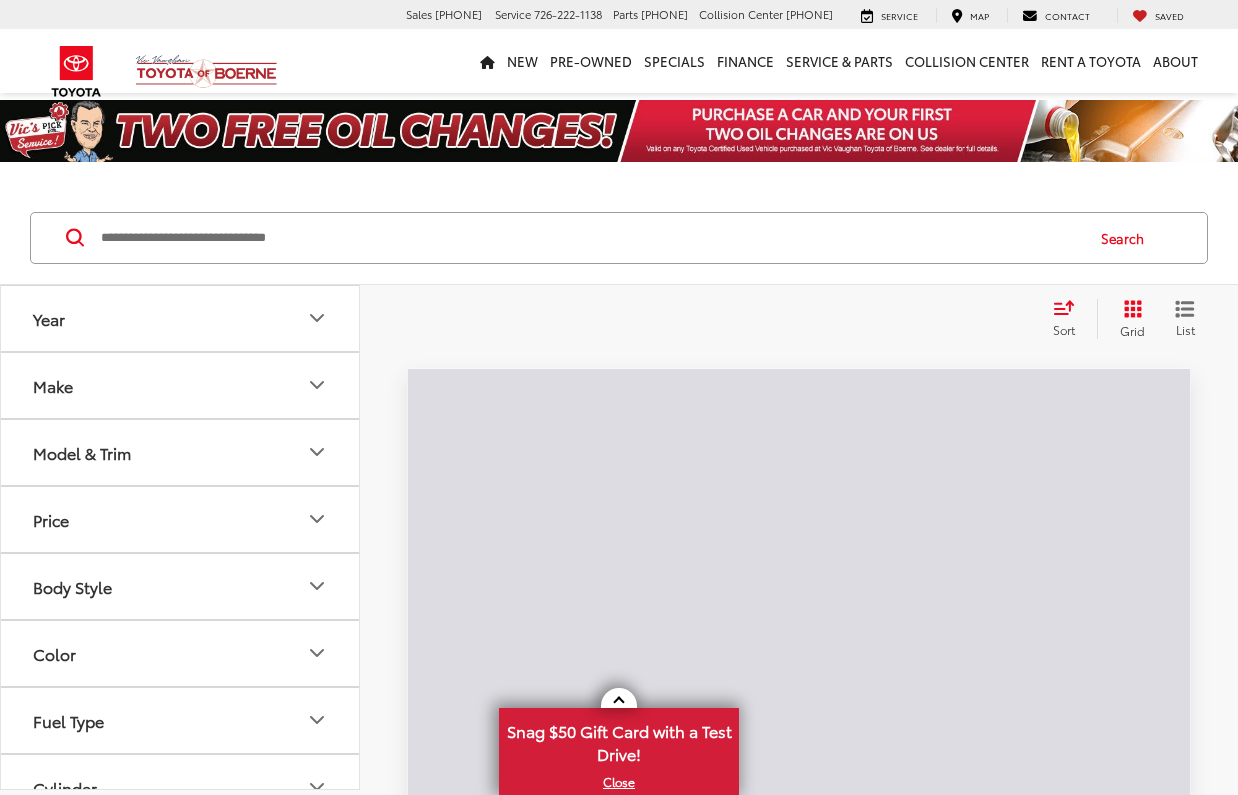 scroll, scrollTop: 0, scrollLeft: 0, axis: both 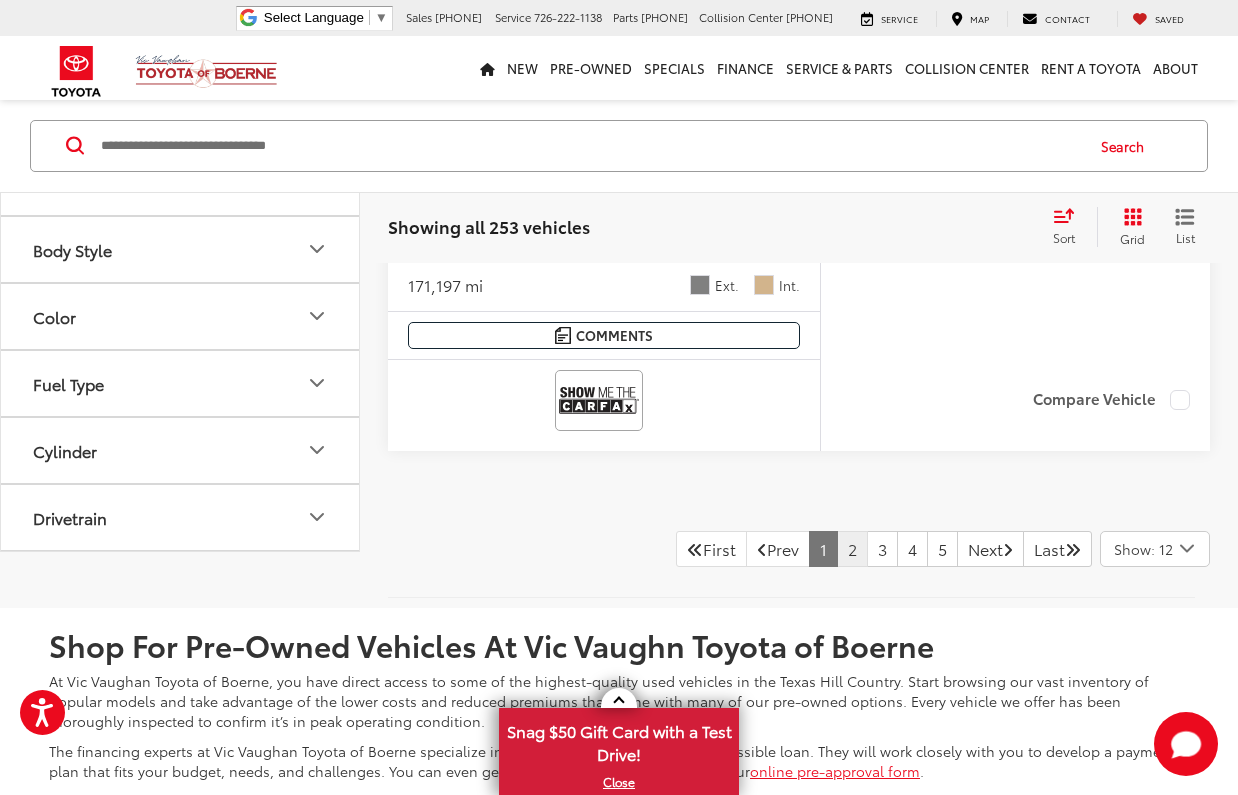 click on "2" at bounding box center (852, 549) 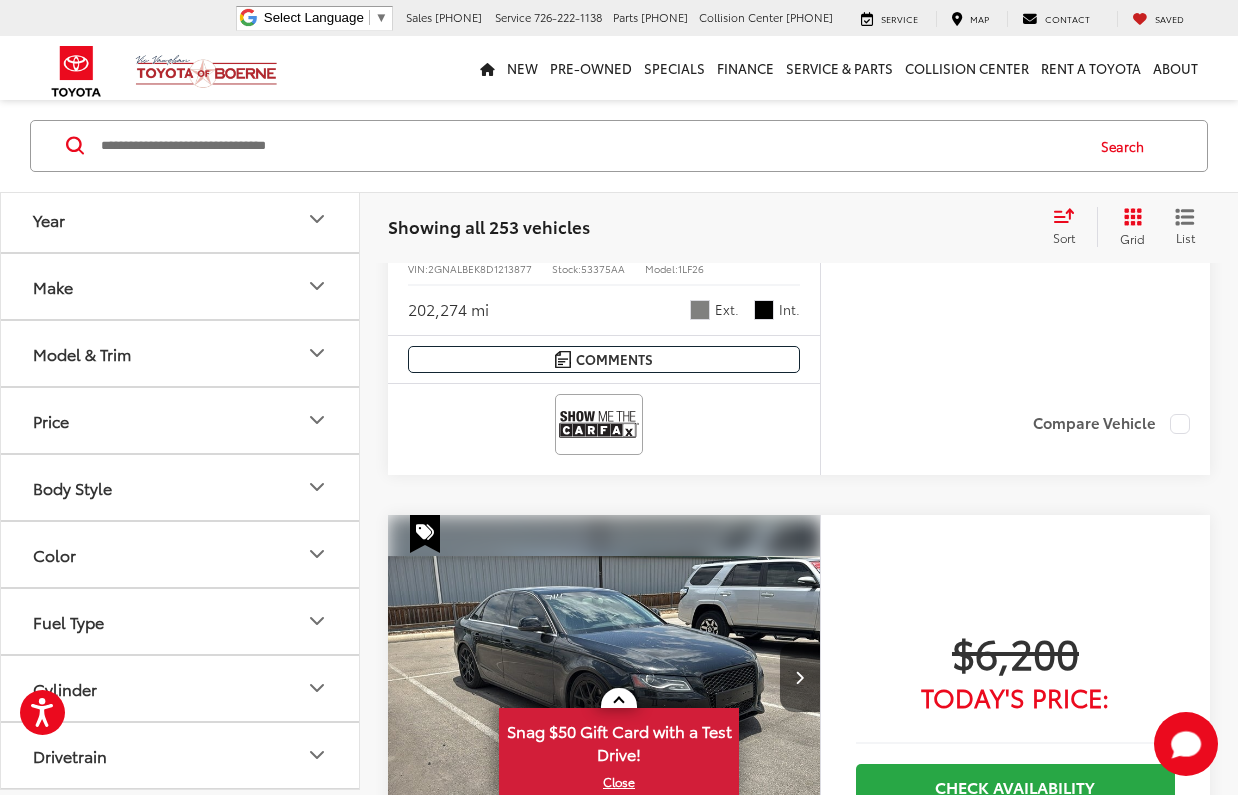 scroll, scrollTop: 3372, scrollLeft: 0, axis: vertical 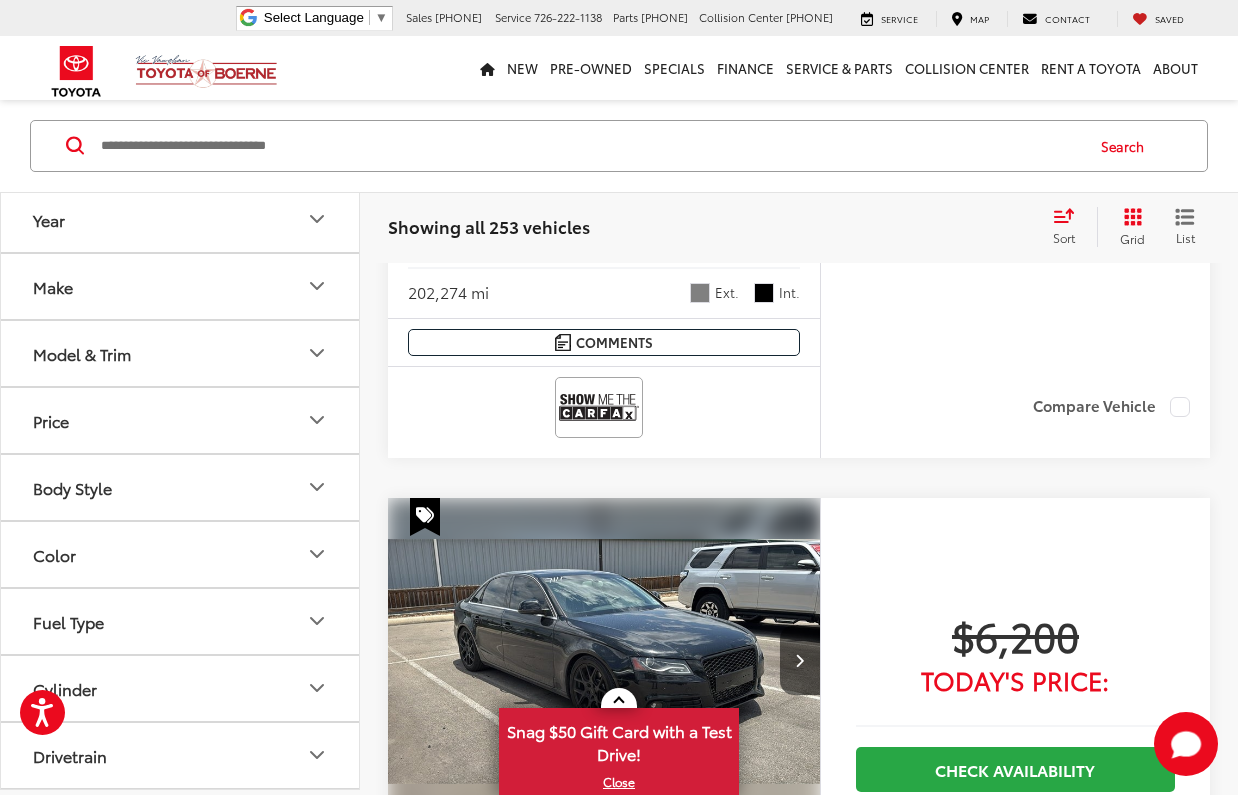 click 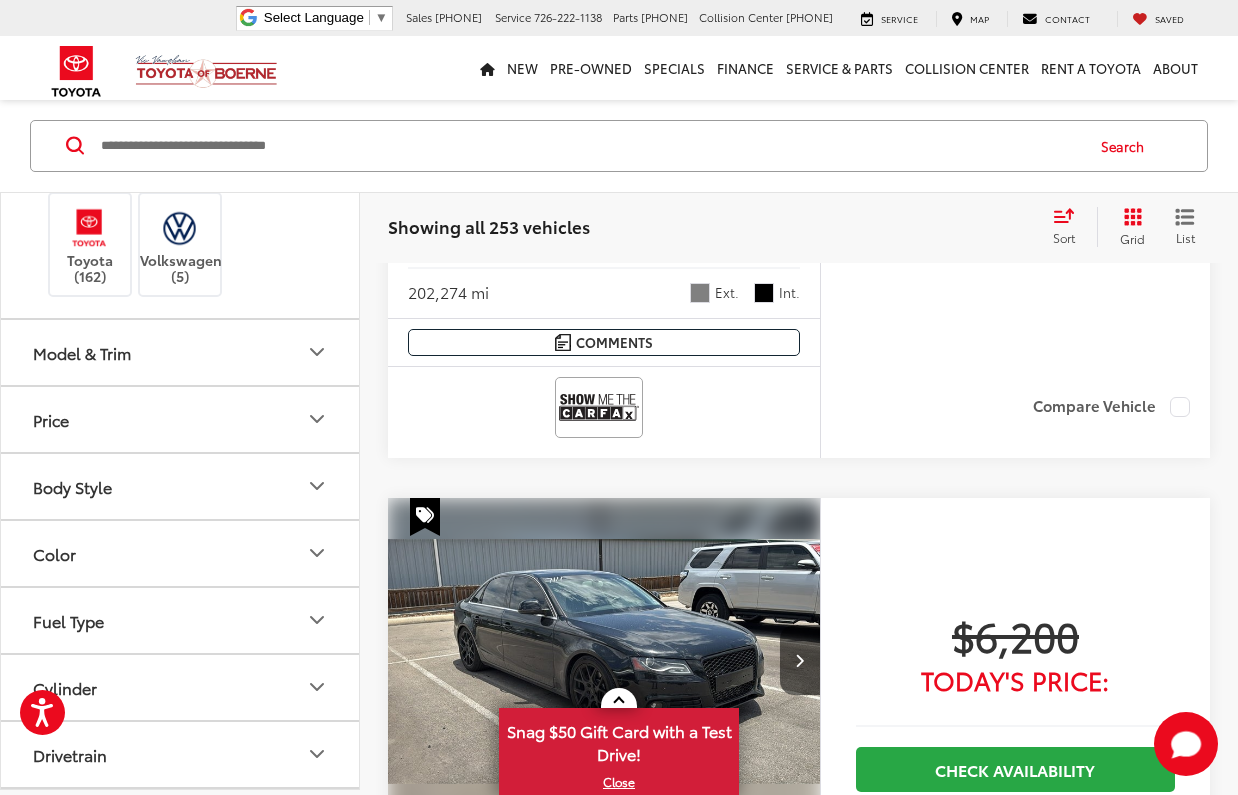 scroll, scrollTop: 585, scrollLeft: 0, axis: vertical 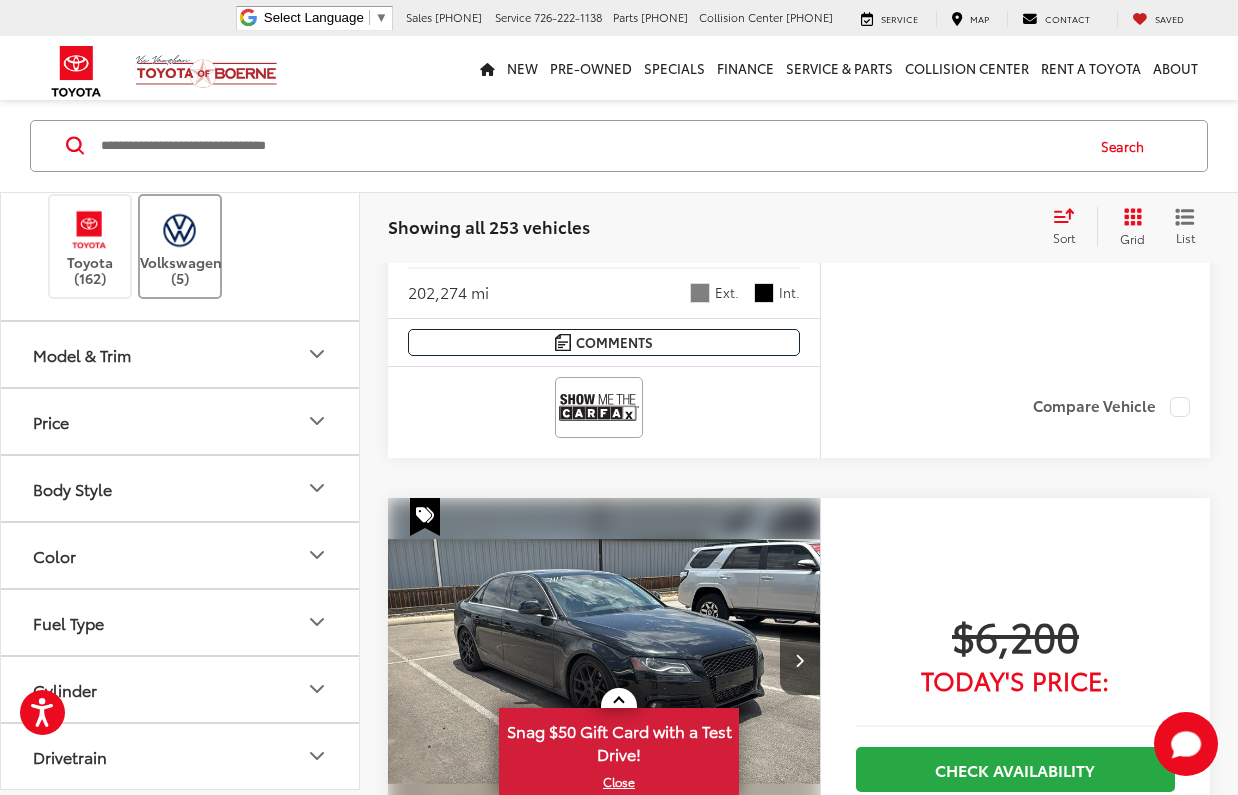 click at bounding box center (179, 229) 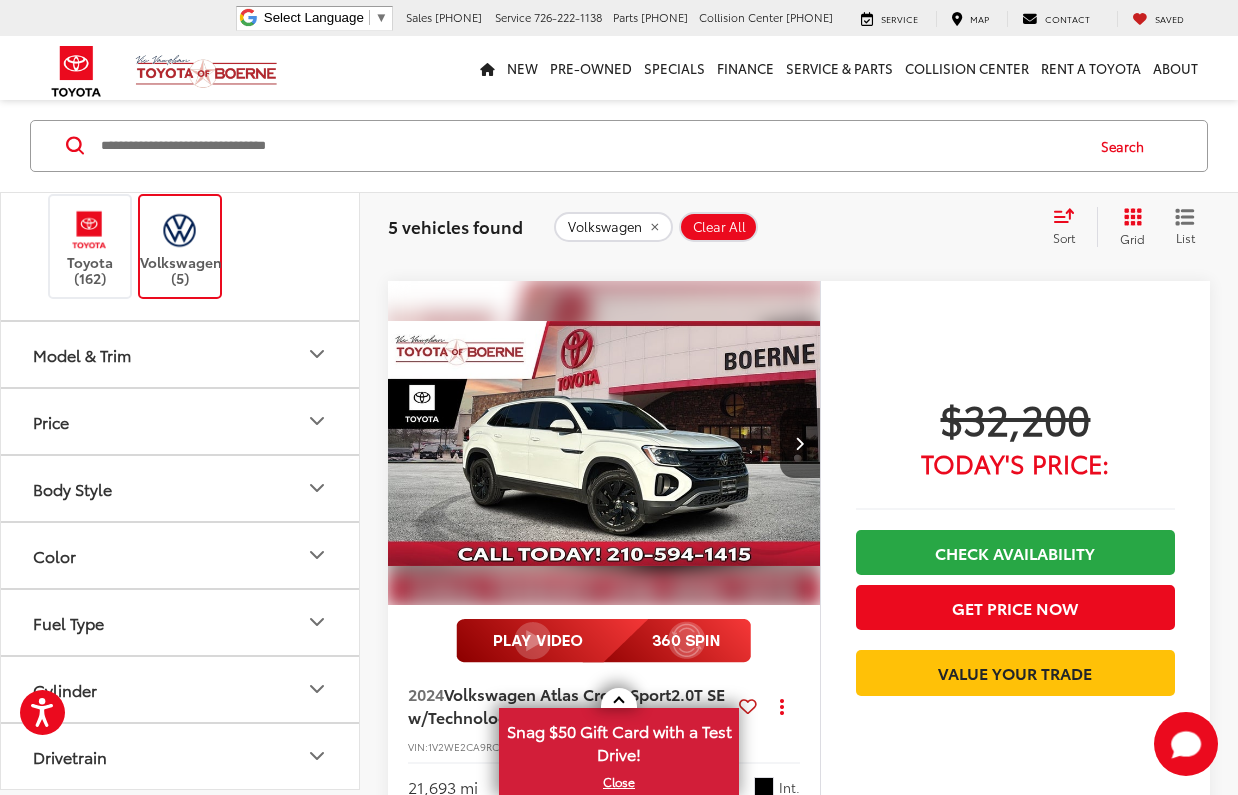scroll, scrollTop: 2568, scrollLeft: 0, axis: vertical 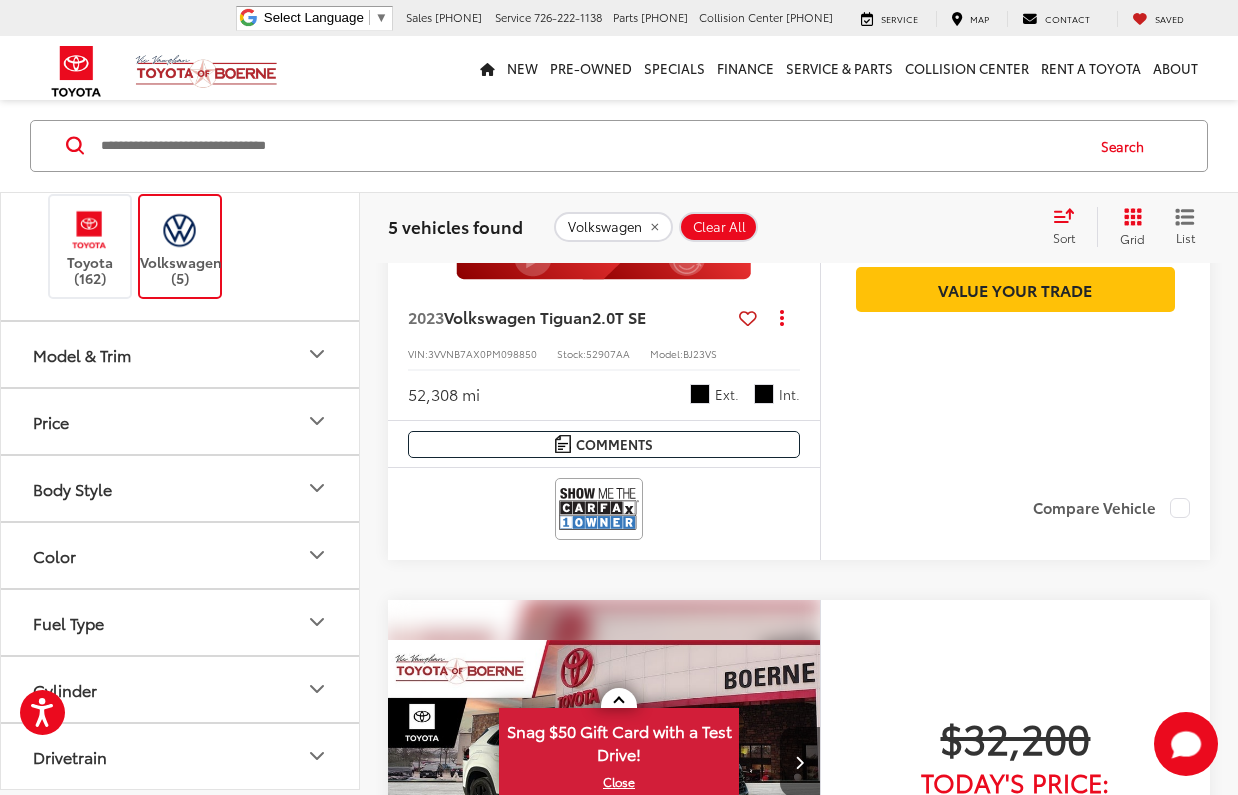click at bounding box center (590, 146) 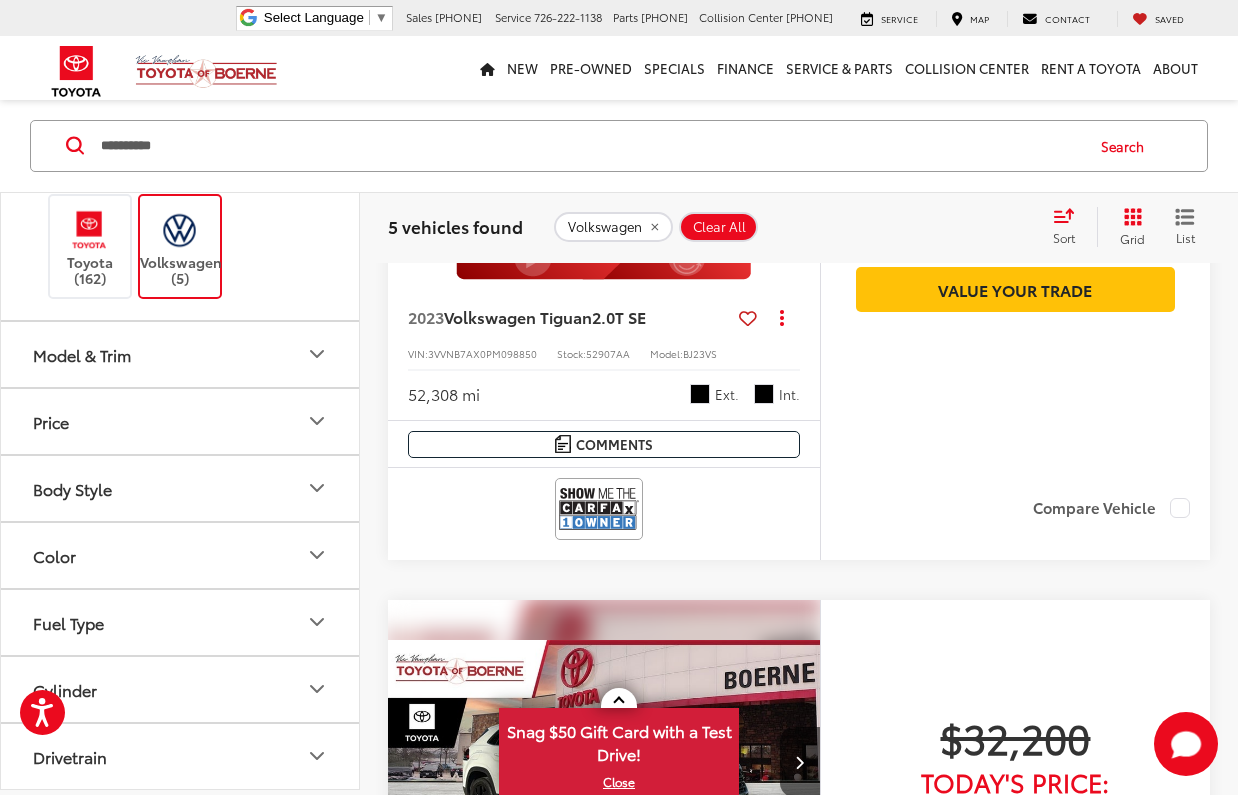 type on "**********" 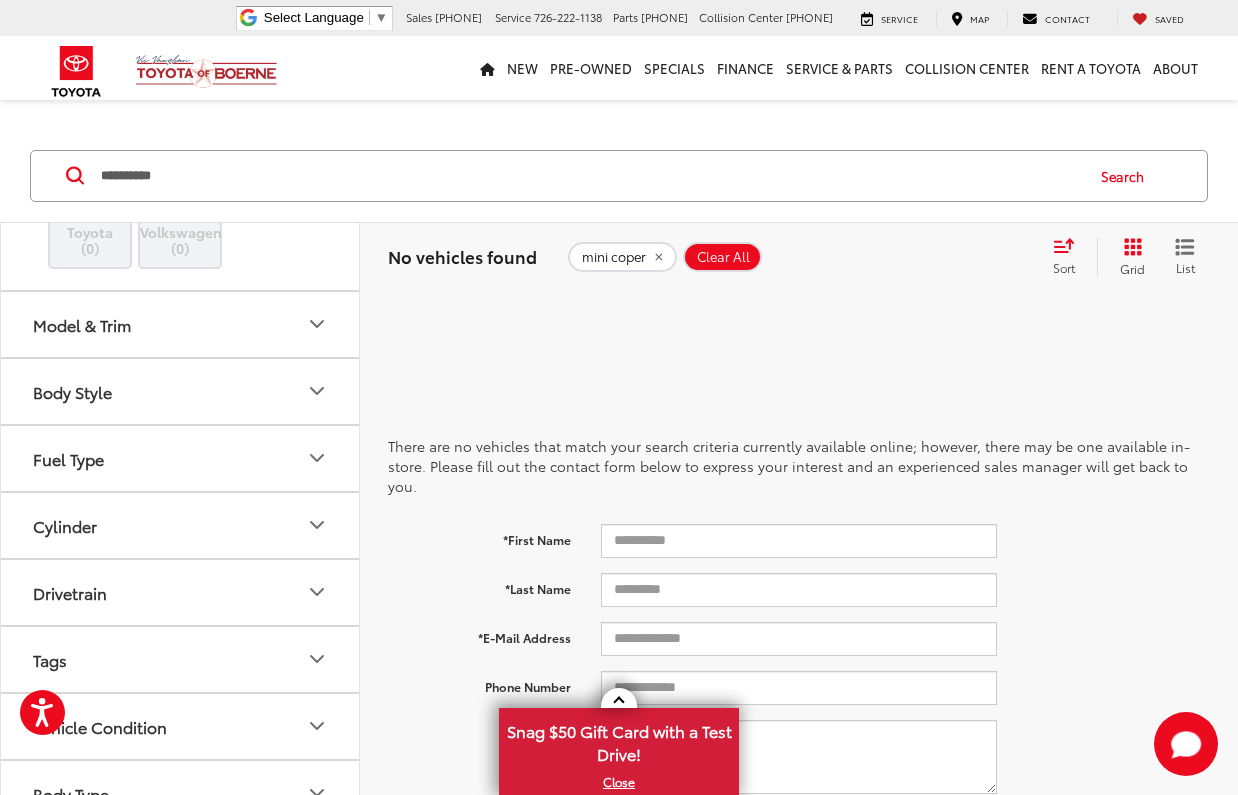 scroll, scrollTop: 0, scrollLeft: 0, axis: both 